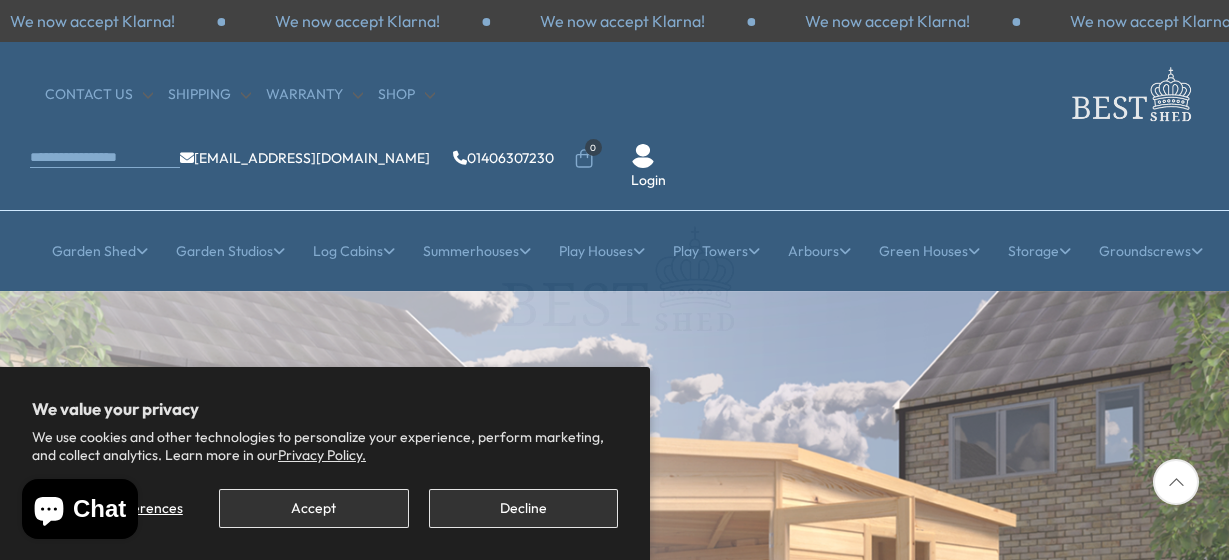 scroll, scrollTop: 0, scrollLeft: 0, axis: both 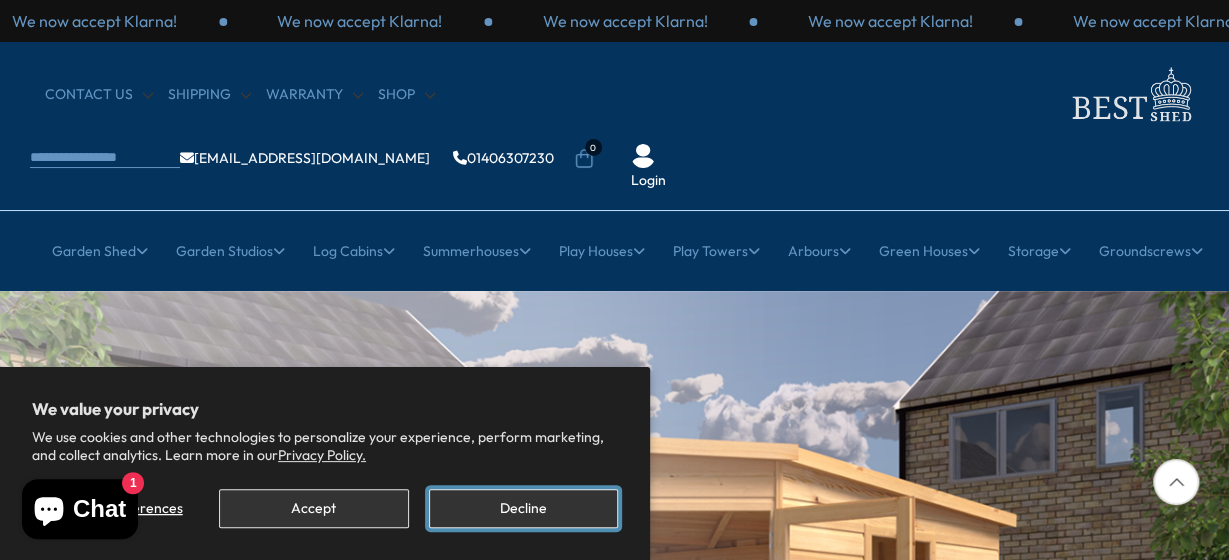 click on "Decline" at bounding box center (523, 508) 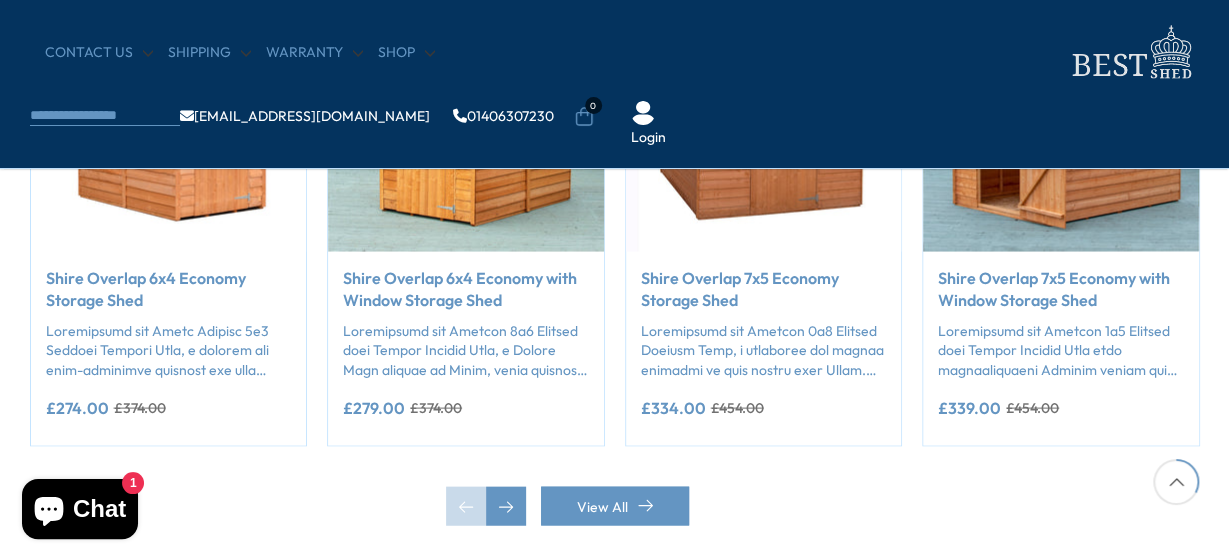 scroll, scrollTop: 1855, scrollLeft: 0, axis: vertical 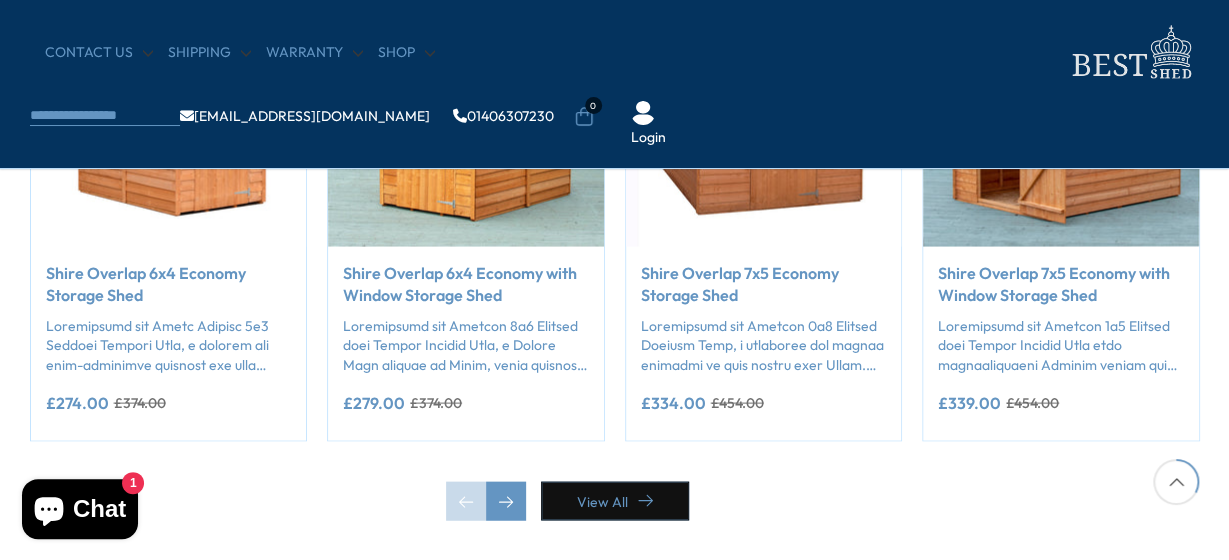 click on "View All" at bounding box center [615, 501] 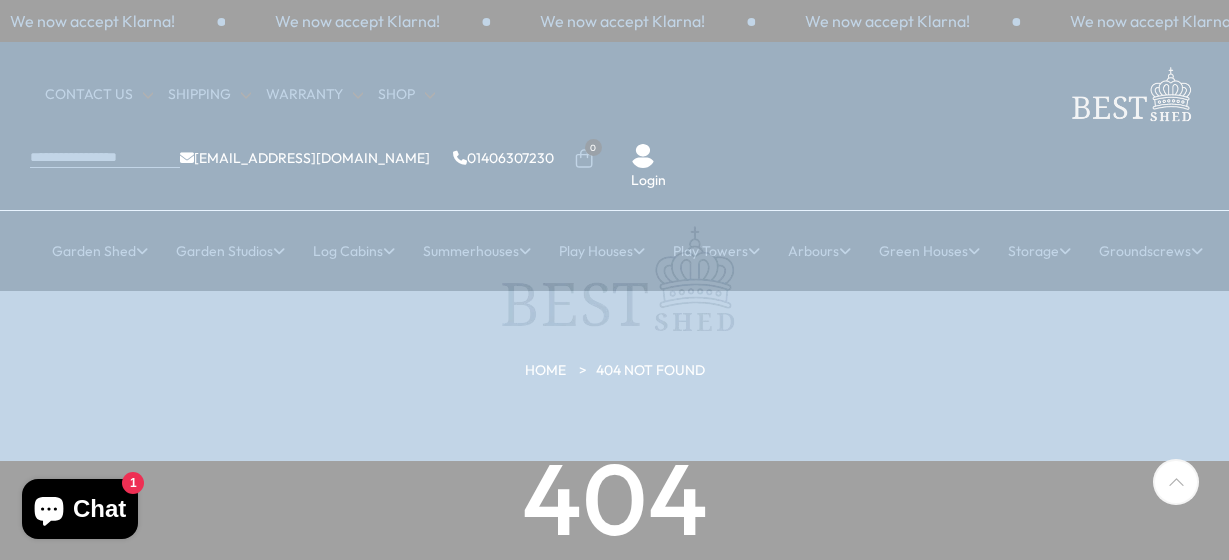 scroll, scrollTop: 0, scrollLeft: 0, axis: both 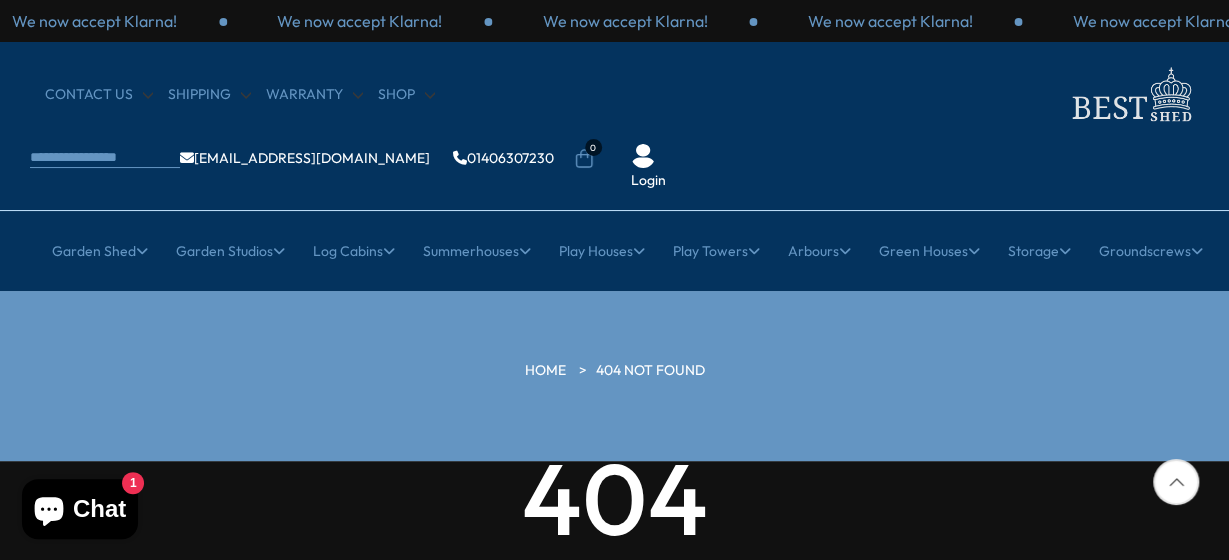 click at bounding box center [1176, 482] 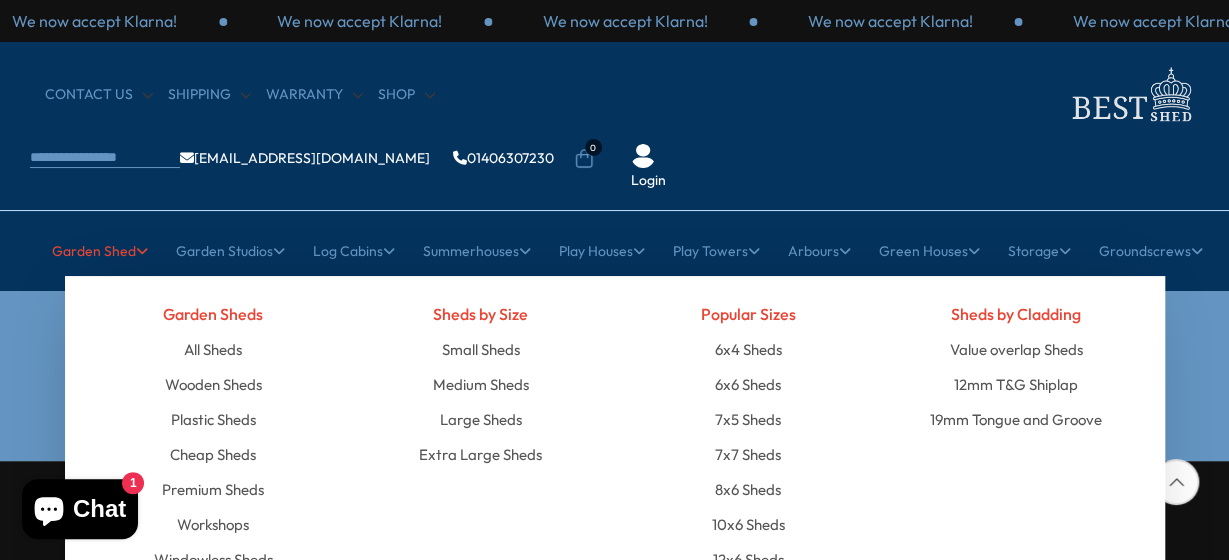 click on "Garden Shed" at bounding box center [100, 251] 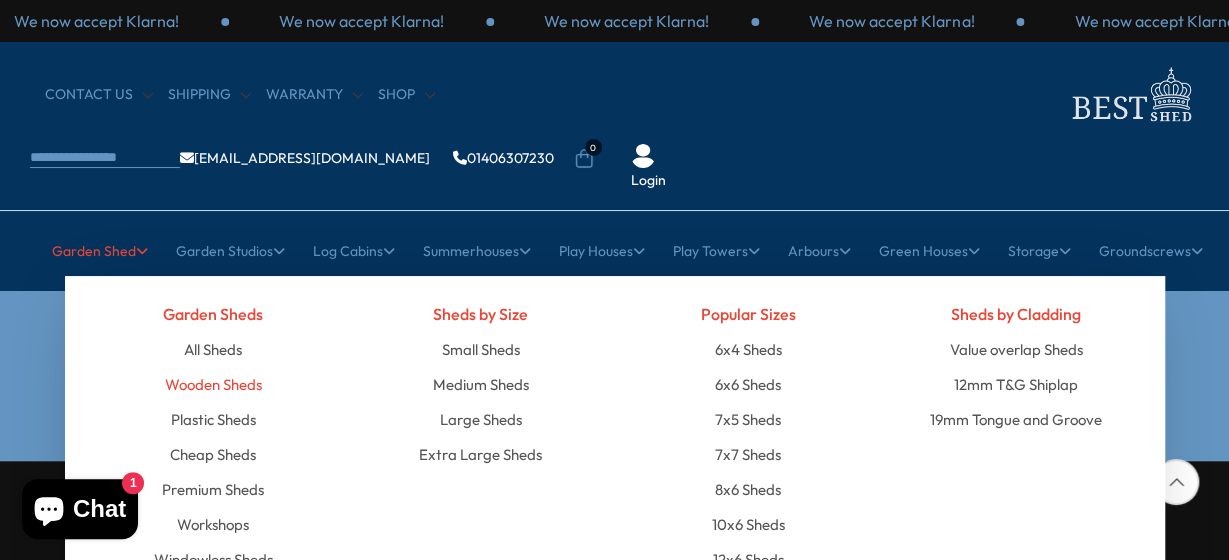 click on "Wooden Sheds" at bounding box center (213, 384) 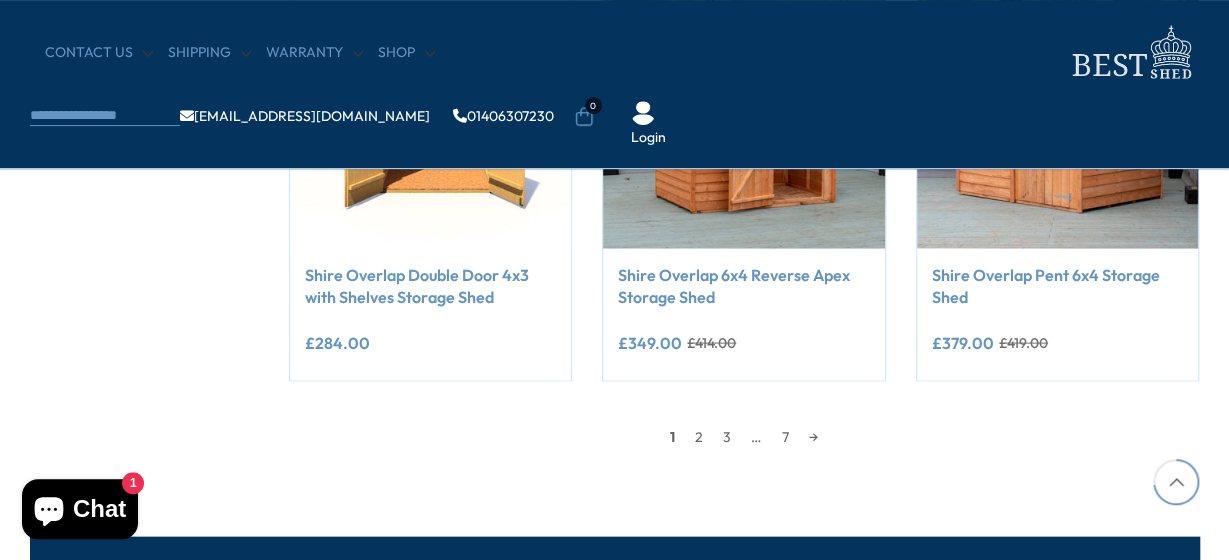 scroll, scrollTop: 1855, scrollLeft: 0, axis: vertical 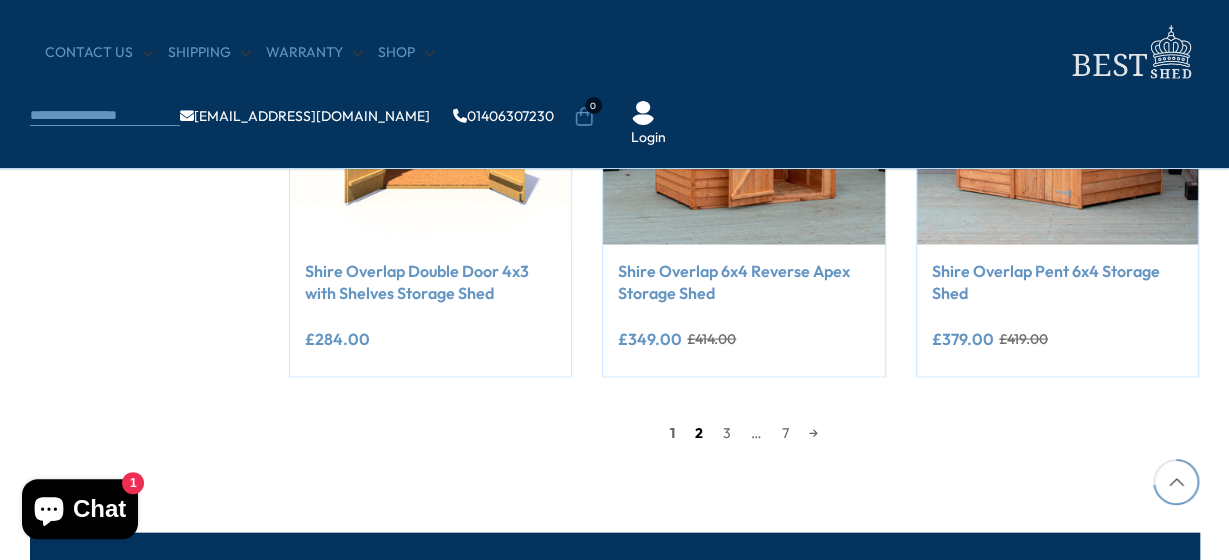 click on "2" at bounding box center [699, 433] 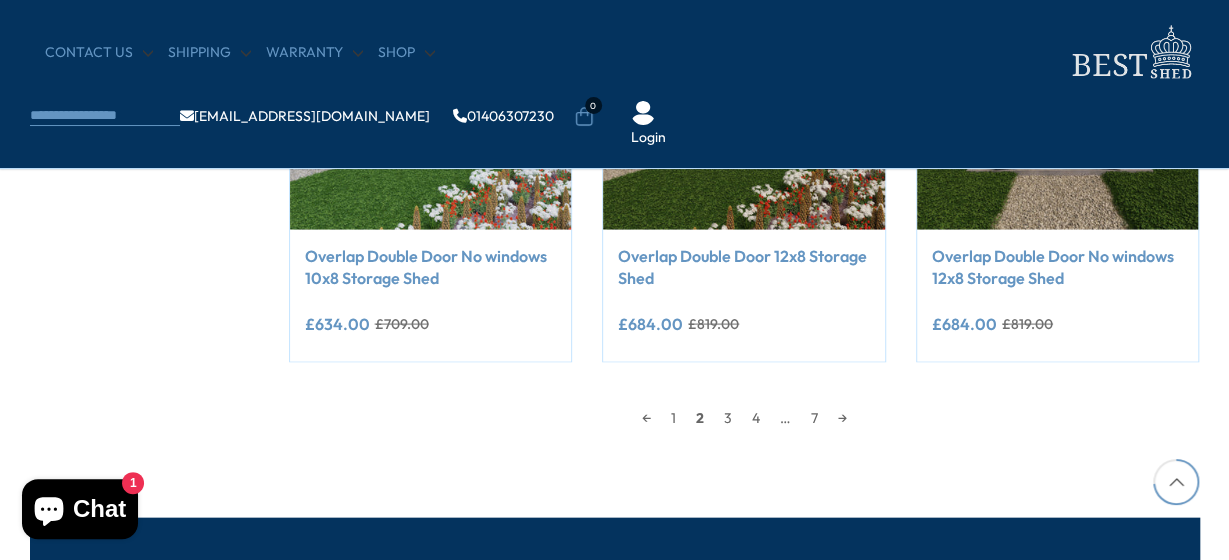 scroll, scrollTop: 1875, scrollLeft: 0, axis: vertical 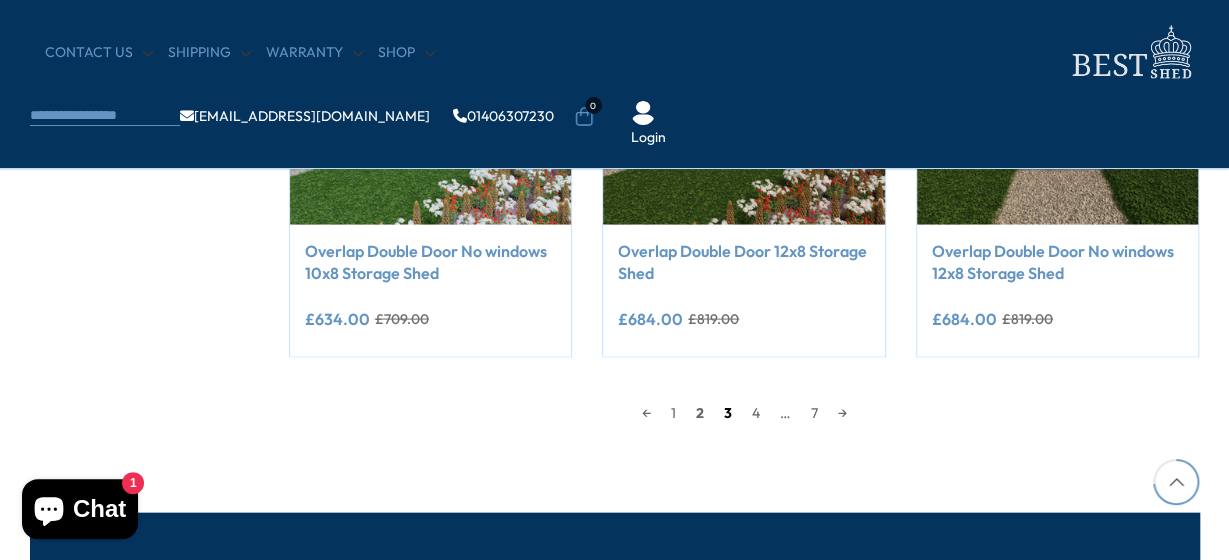 click on "3" at bounding box center [728, 413] 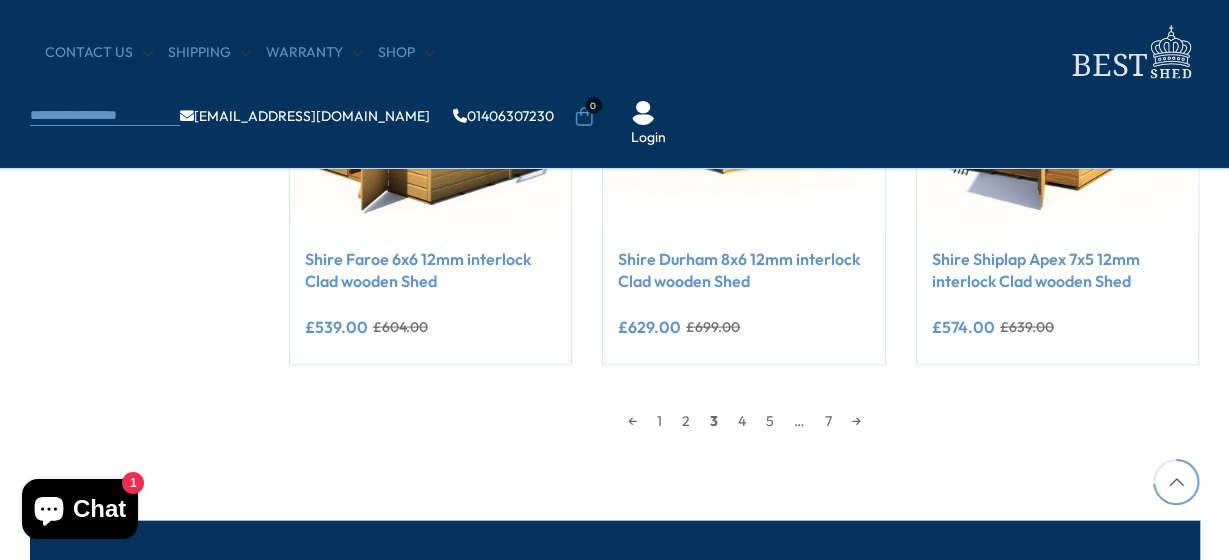 scroll, scrollTop: 1875, scrollLeft: 0, axis: vertical 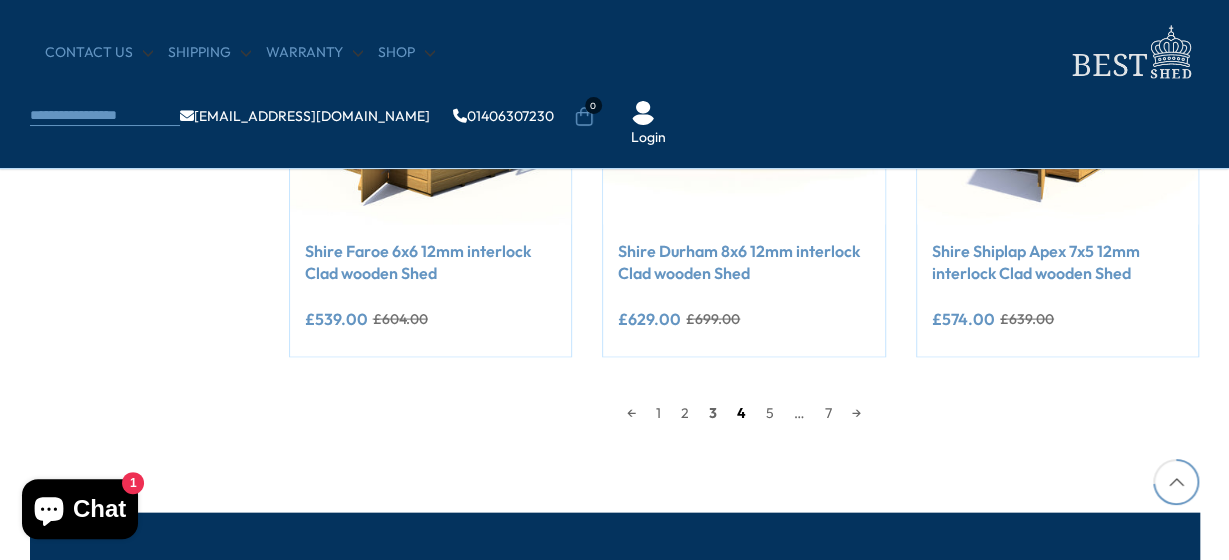click on "4" at bounding box center [741, 413] 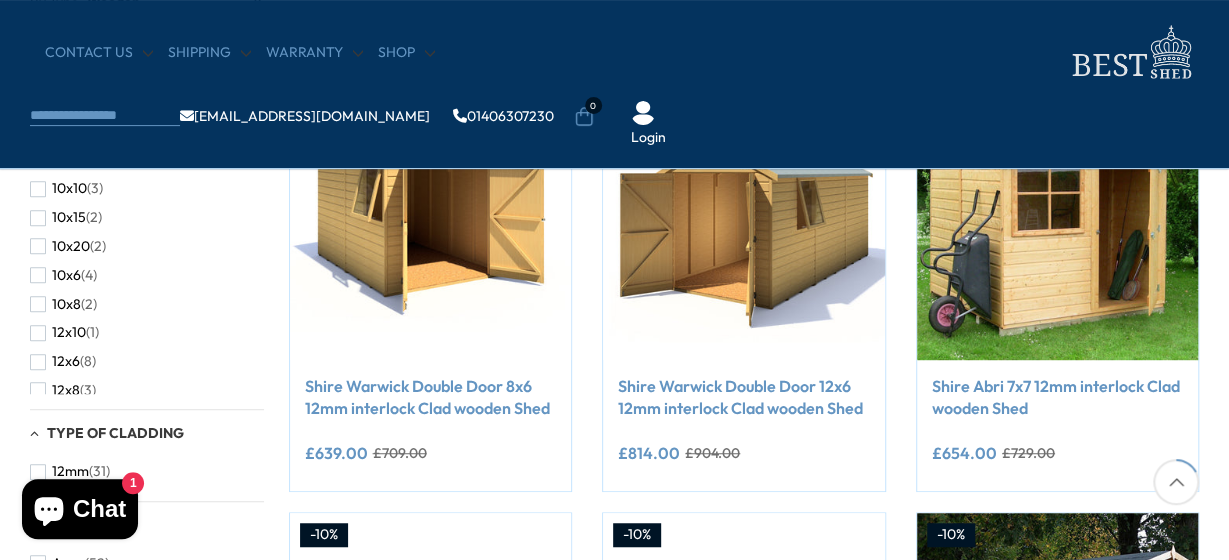 scroll, scrollTop: 444, scrollLeft: 0, axis: vertical 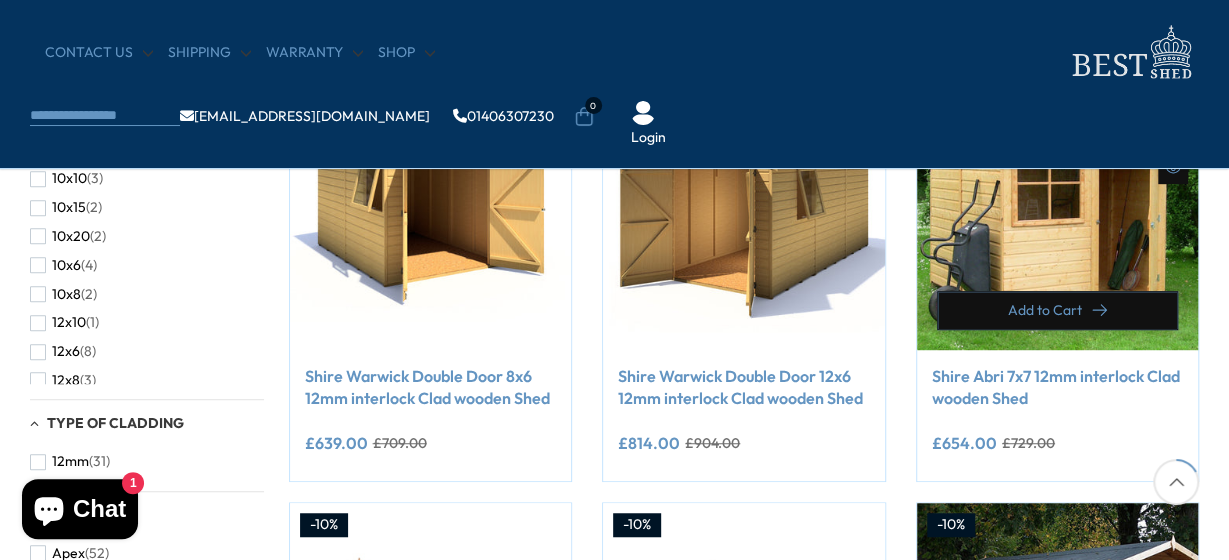 click on "Add to Cart" at bounding box center [1058, 310] 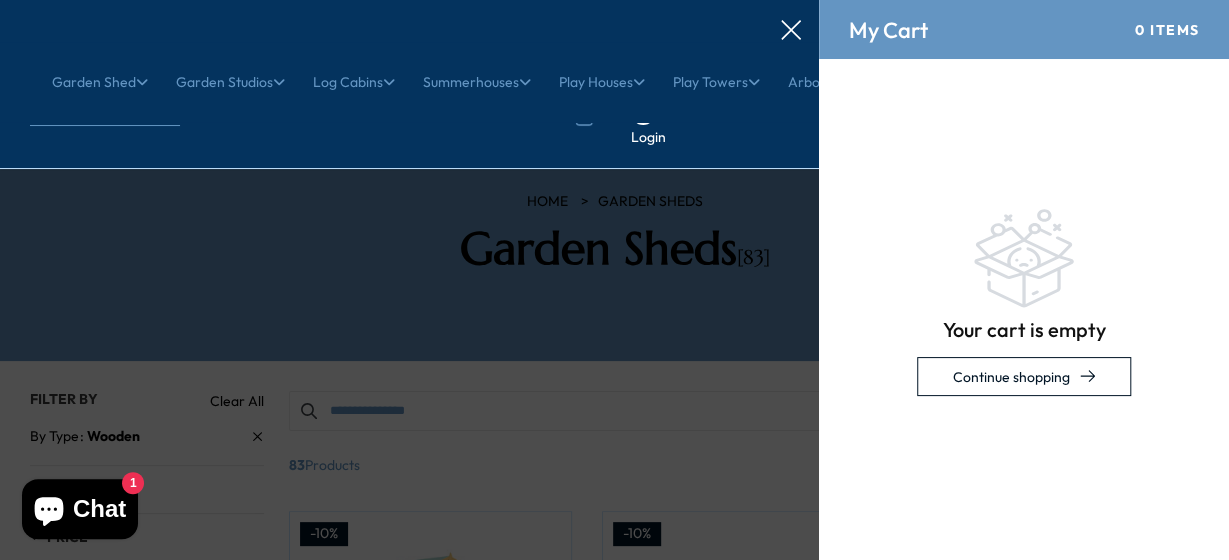 scroll, scrollTop: 0, scrollLeft: 0, axis: both 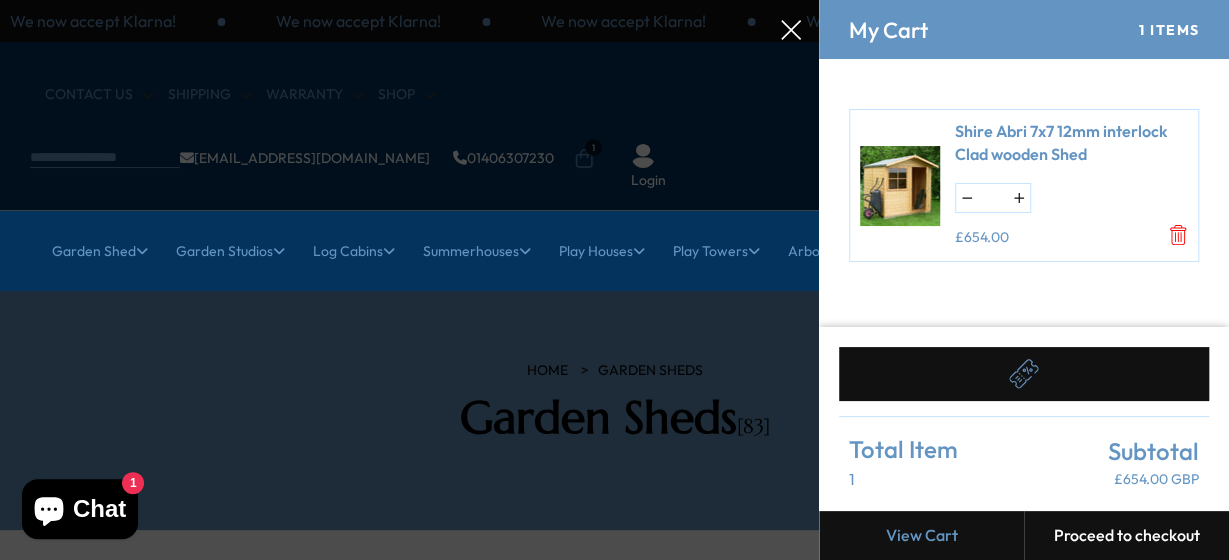 click on "Shire Abri 7x7 12mm interlock Clad wooden Shed" at bounding box center [1071, 142] 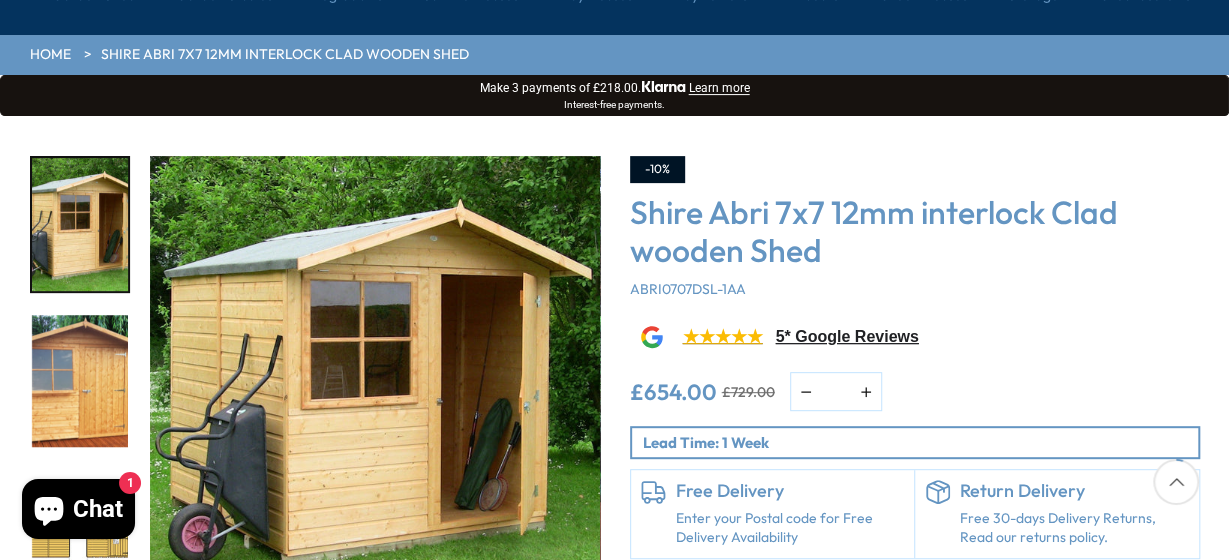 scroll, scrollTop: 265, scrollLeft: 0, axis: vertical 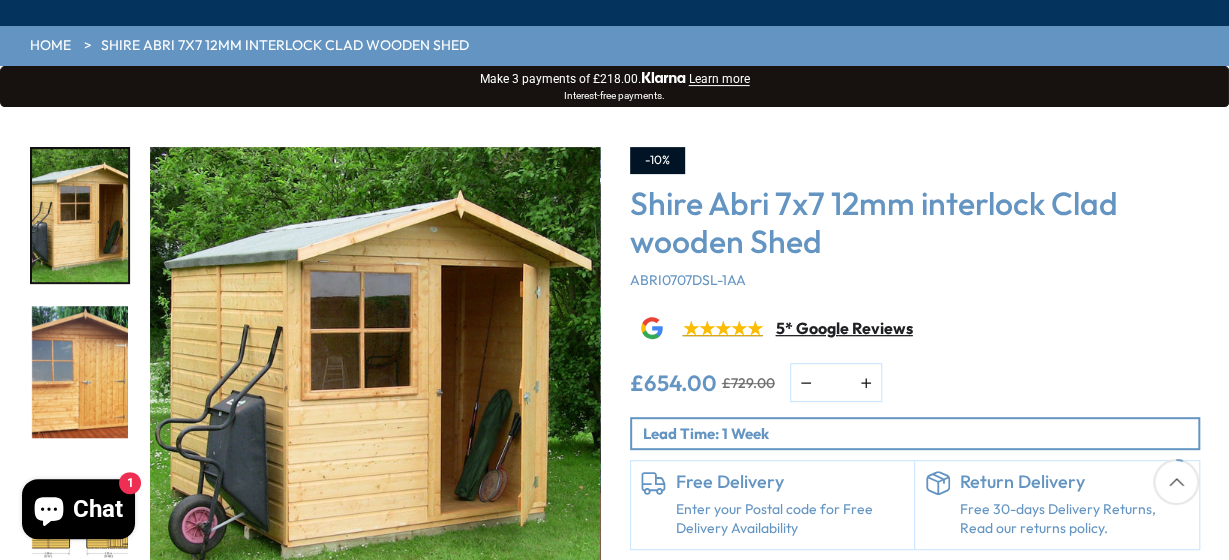 click on "5* Google Reviews" at bounding box center (844, 328) 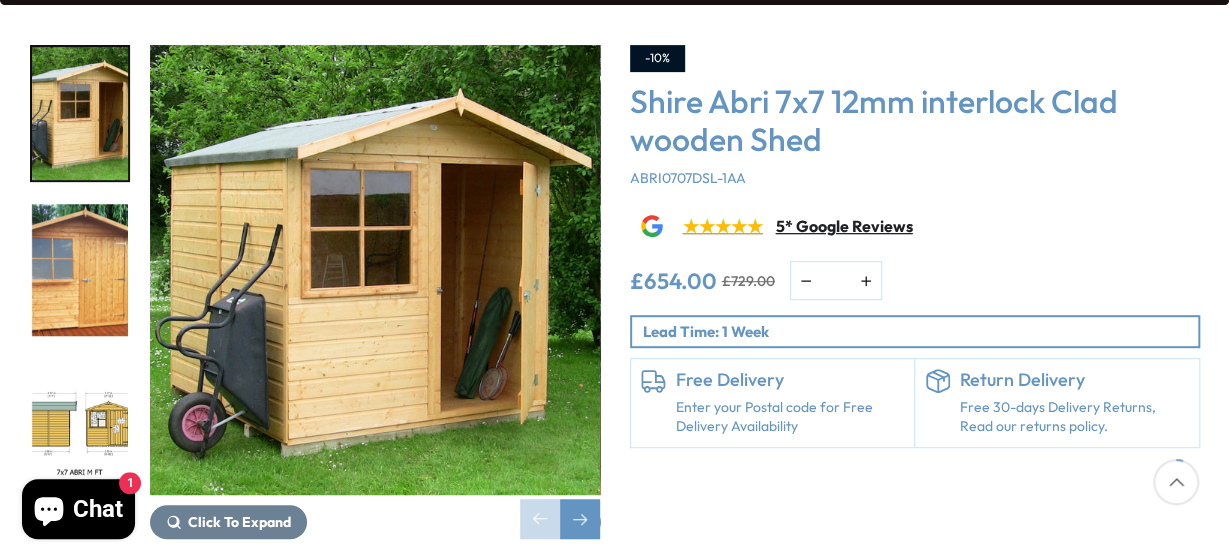 scroll, scrollTop: 318, scrollLeft: 0, axis: vertical 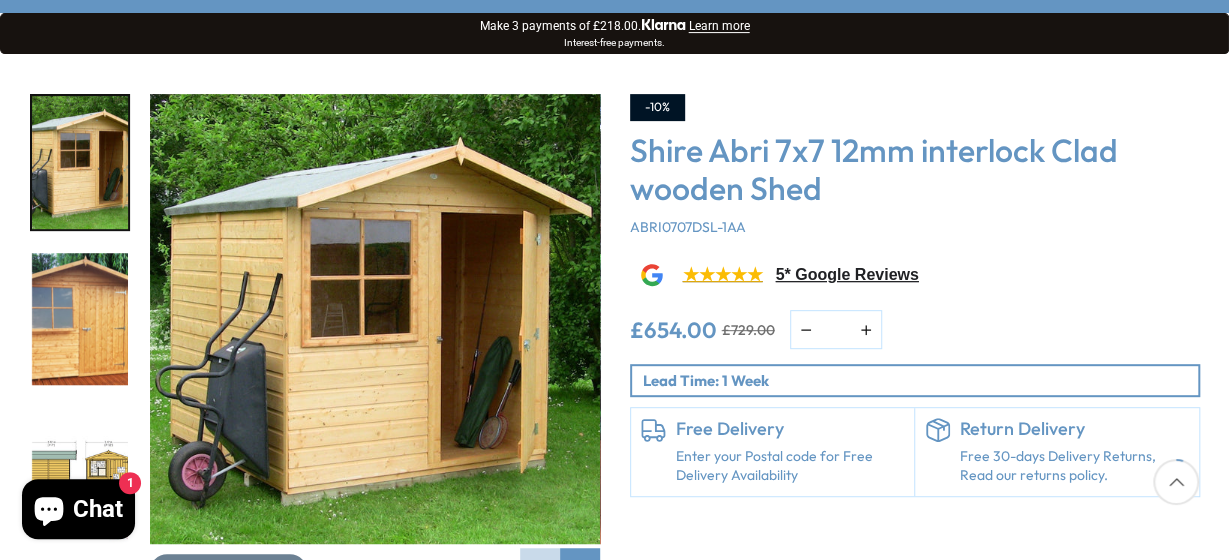 click on "-10%" at bounding box center (915, 107) 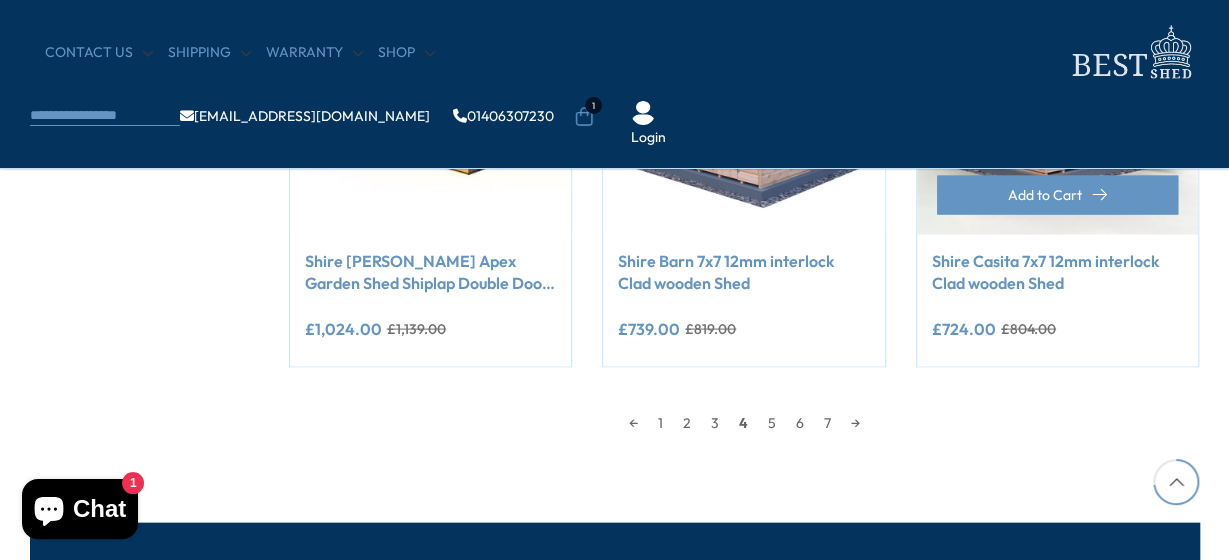 scroll, scrollTop: 1908, scrollLeft: 0, axis: vertical 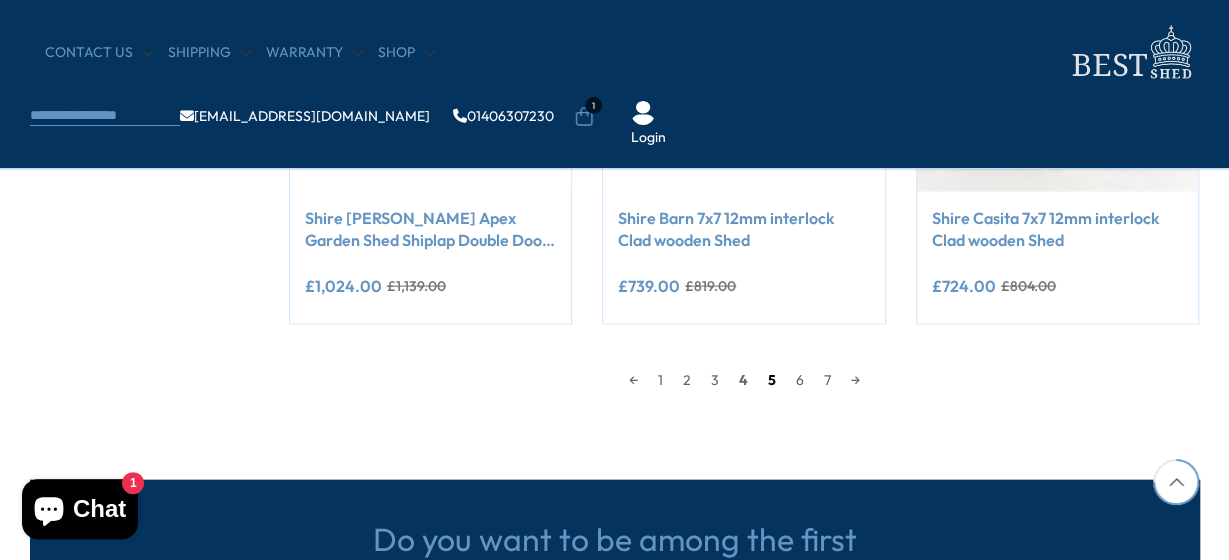 click on "5" at bounding box center (772, 380) 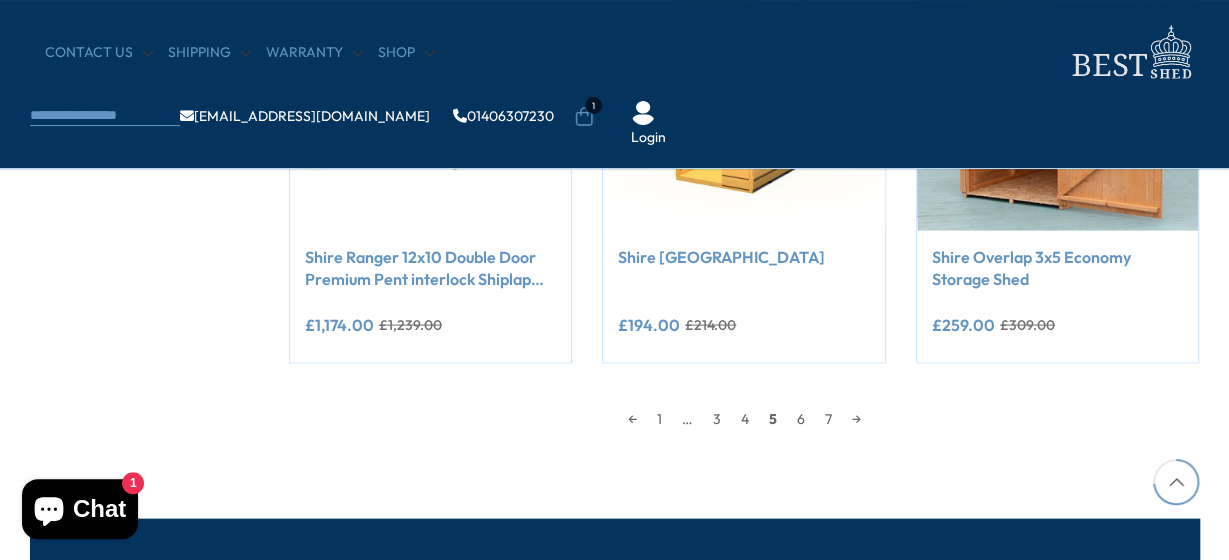 scroll, scrollTop: 1875, scrollLeft: 0, axis: vertical 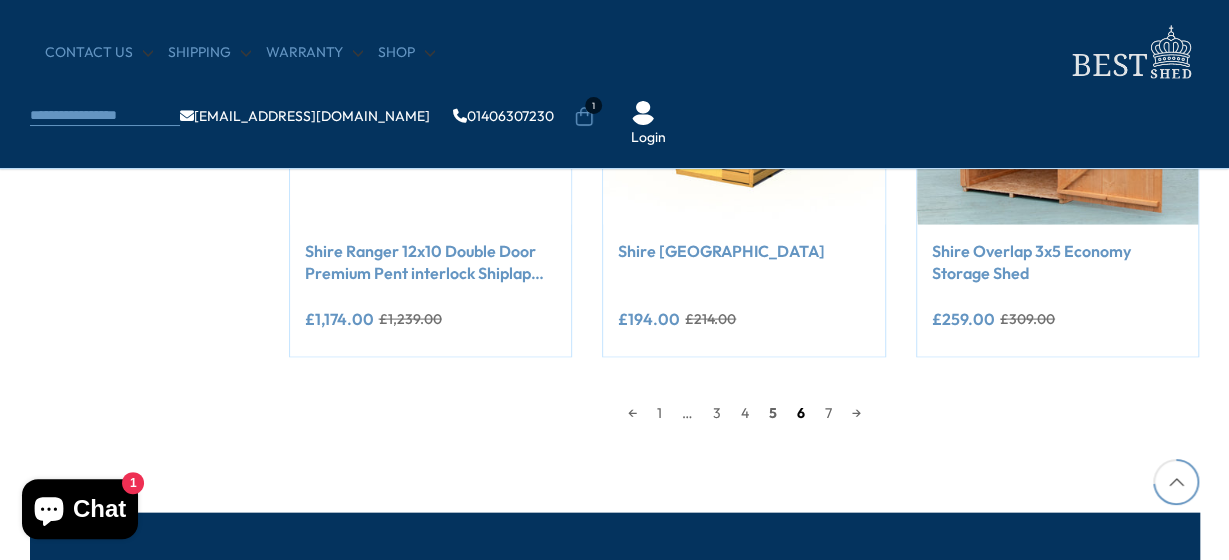 click on "6" at bounding box center [801, 413] 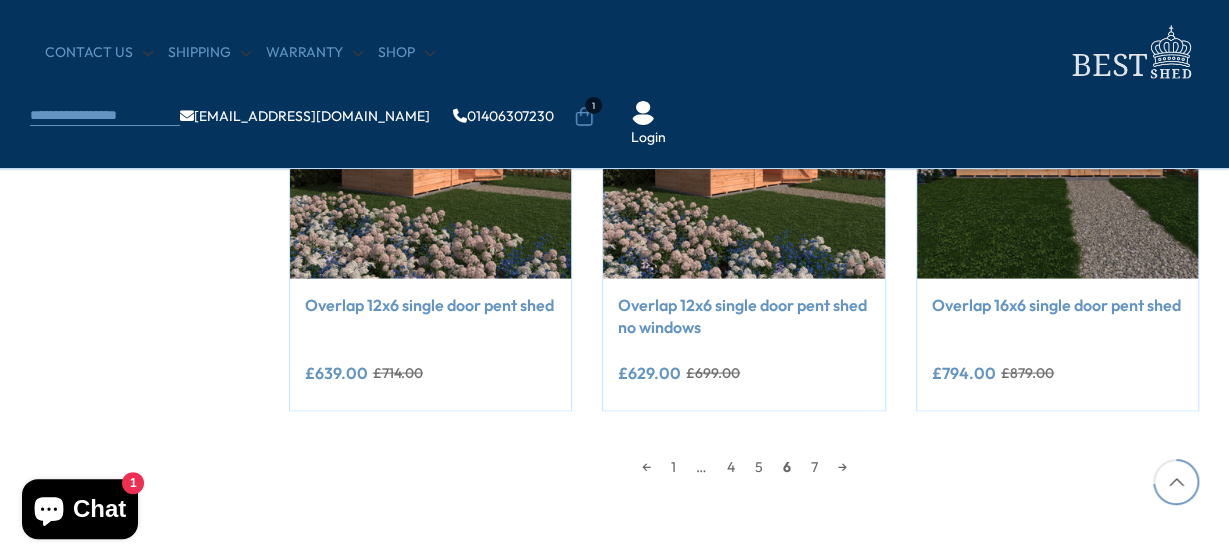 scroll, scrollTop: 1875, scrollLeft: 0, axis: vertical 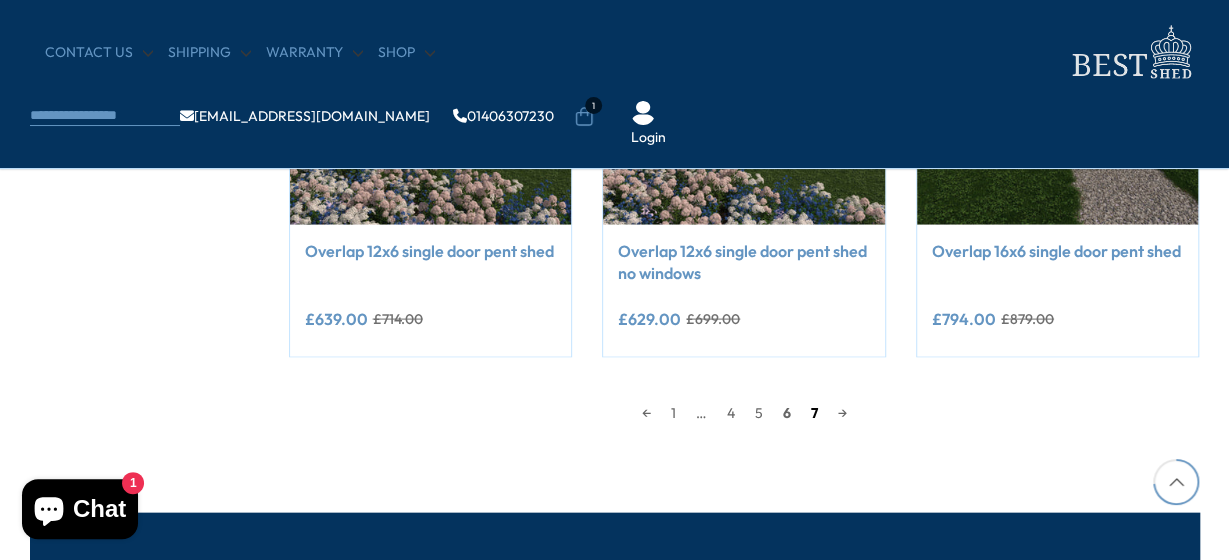 click on "7" at bounding box center [814, 413] 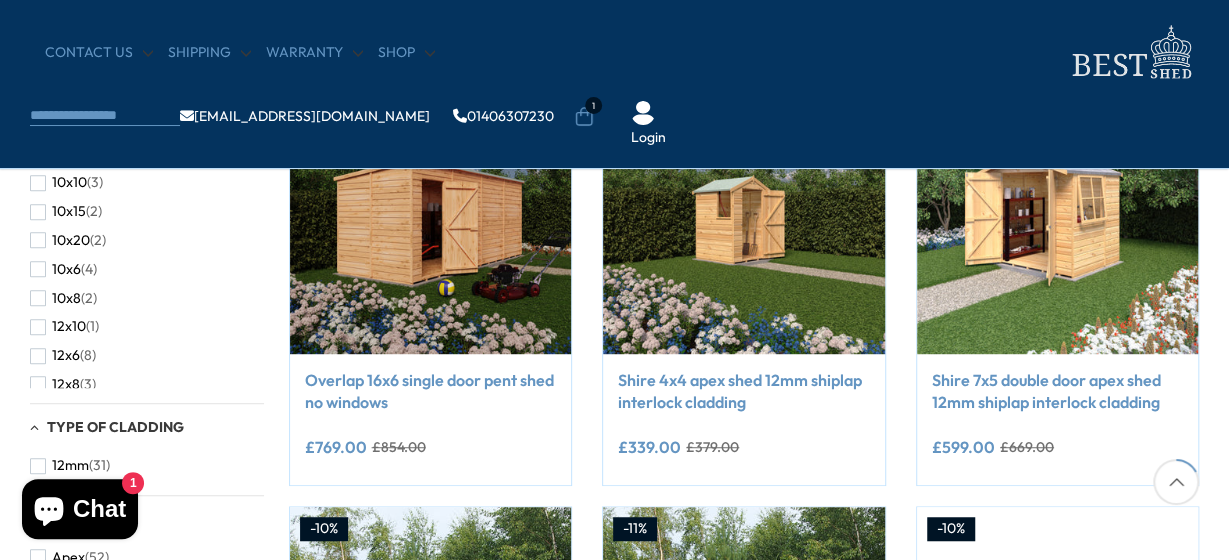 scroll, scrollTop: 444, scrollLeft: 0, axis: vertical 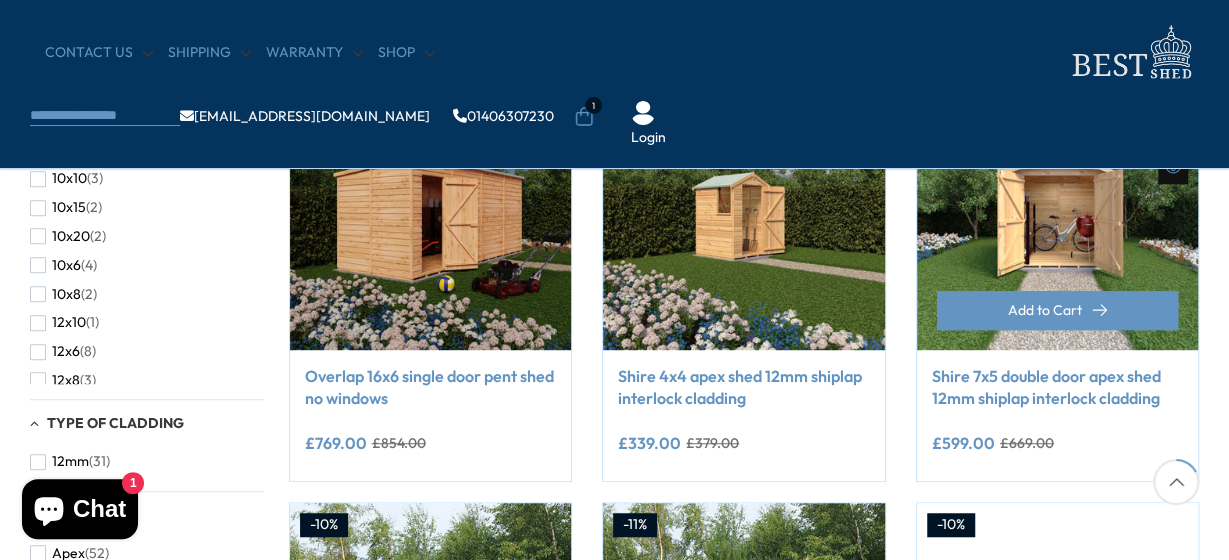 click at bounding box center [1058, 209] 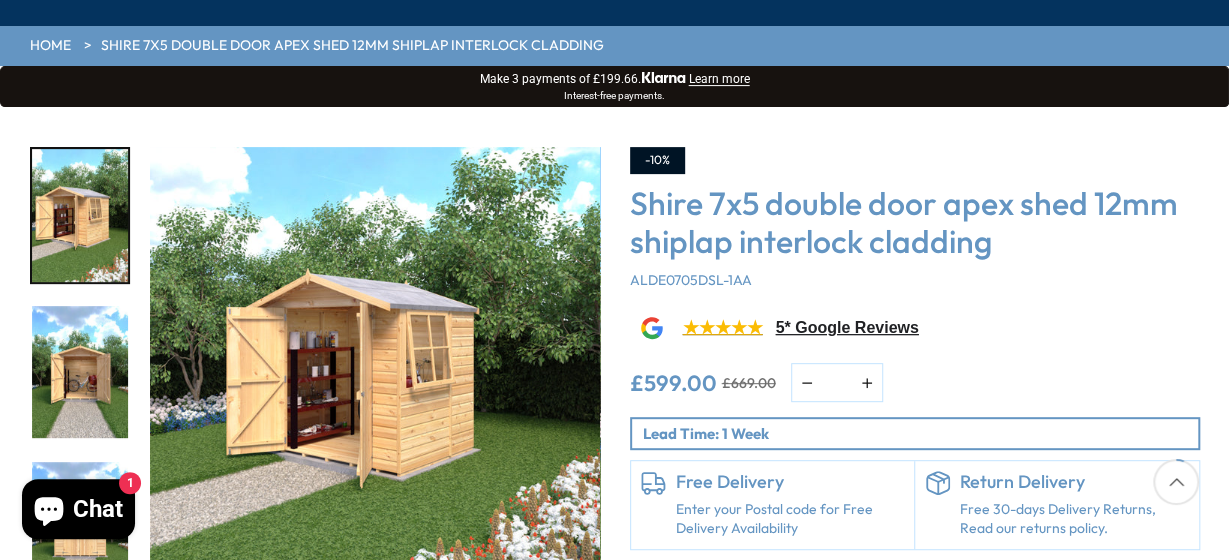 scroll, scrollTop: 318, scrollLeft: 0, axis: vertical 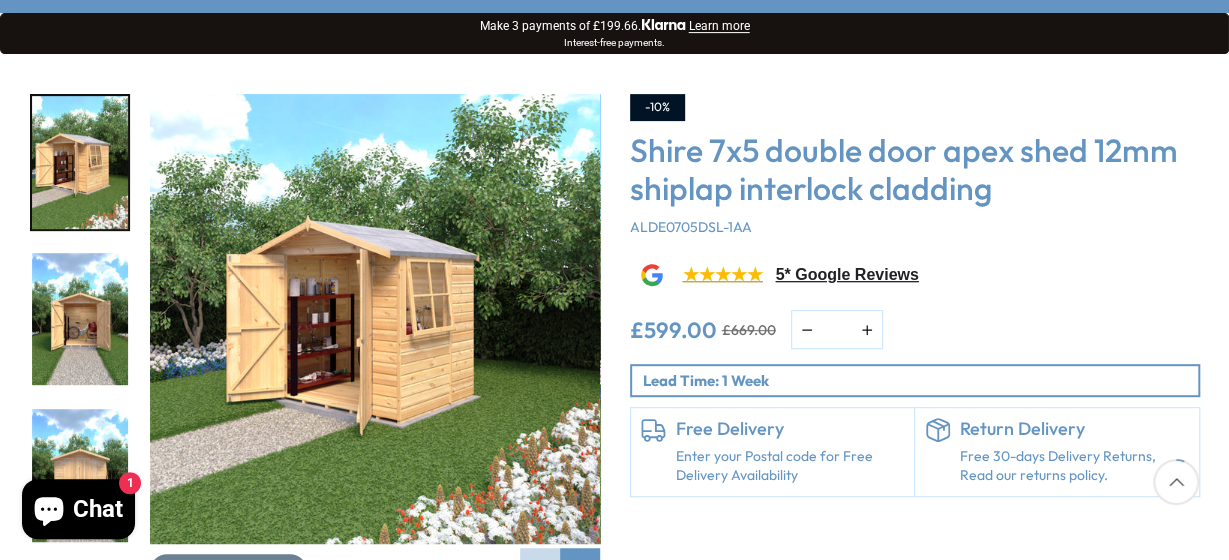 click at bounding box center [80, 319] 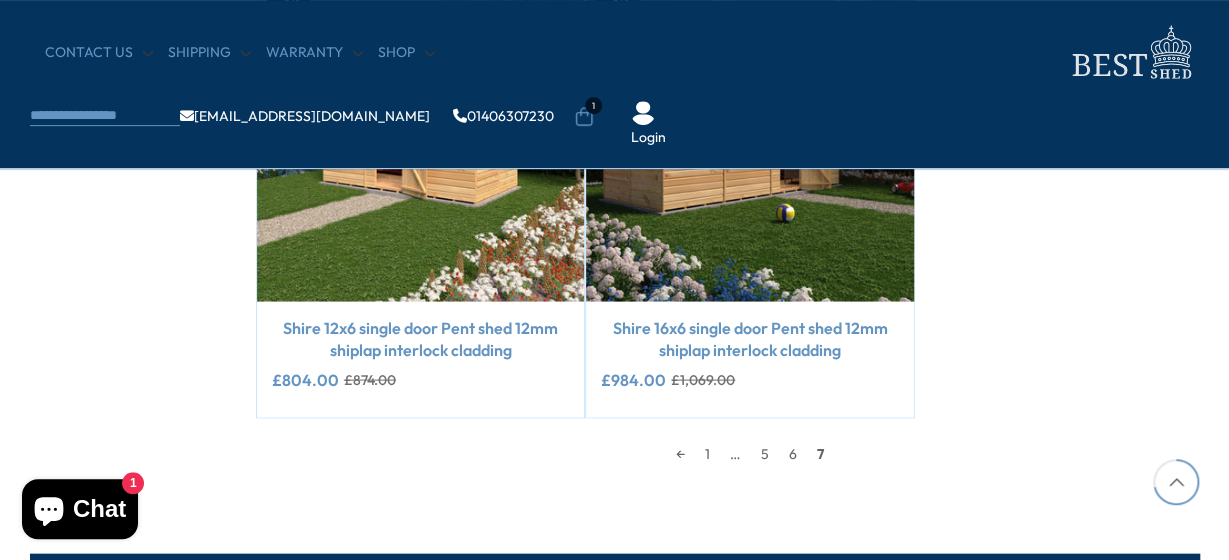 scroll, scrollTop: 1875, scrollLeft: 0, axis: vertical 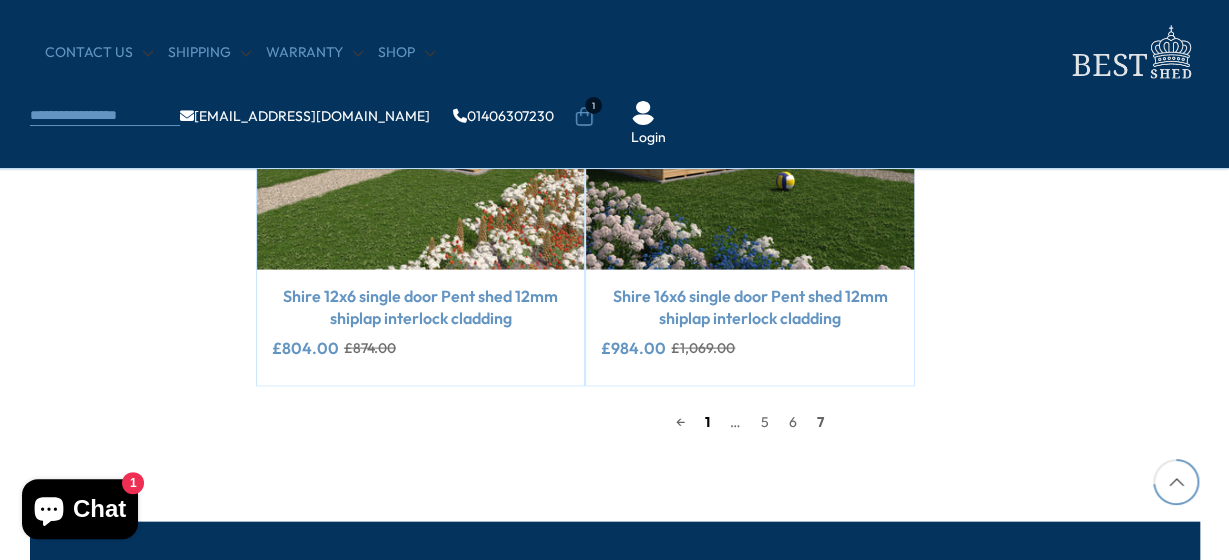 click on "1" at bounding box center (707, 422) 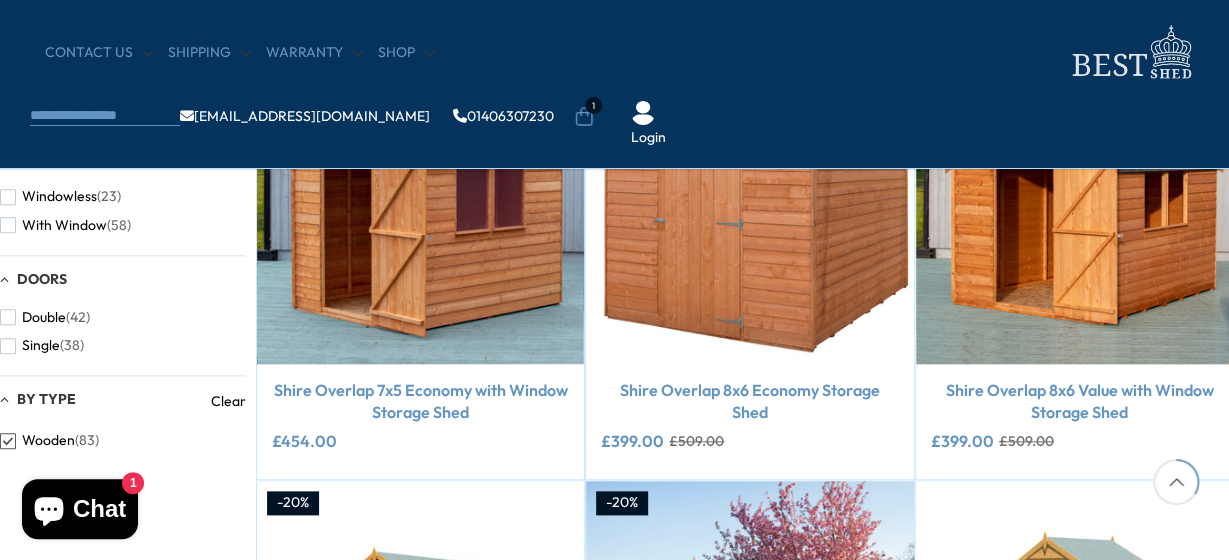 scroll, scrollTop: 838, scrollLeft: 0, axis: vertical 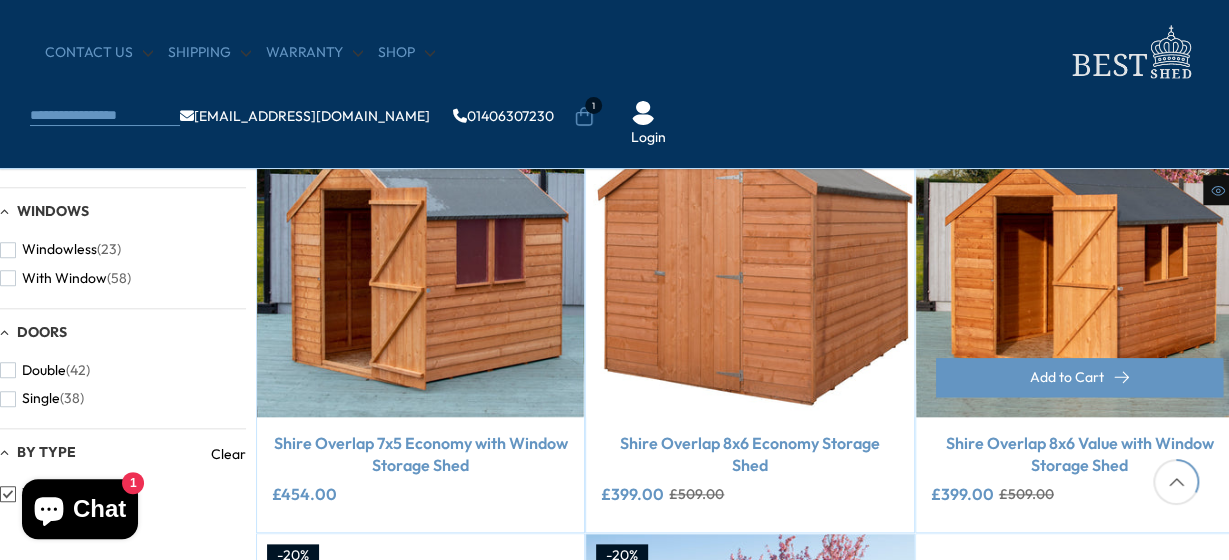 click at bounding box center (1079, 252) 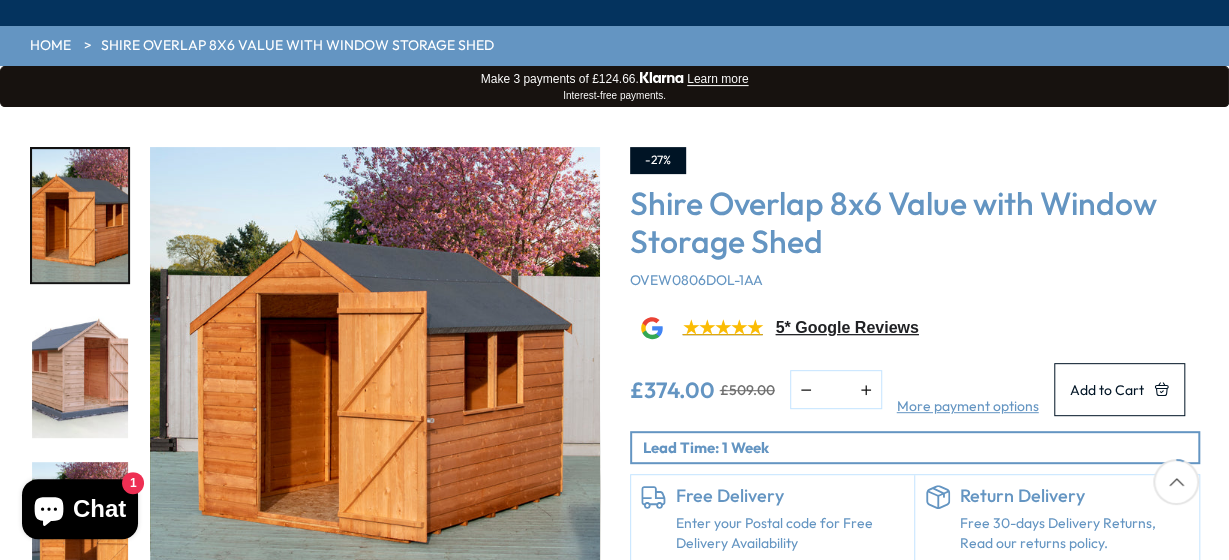 scroll, scrollTop: 212, scrollLeft: 0, axis: vertical 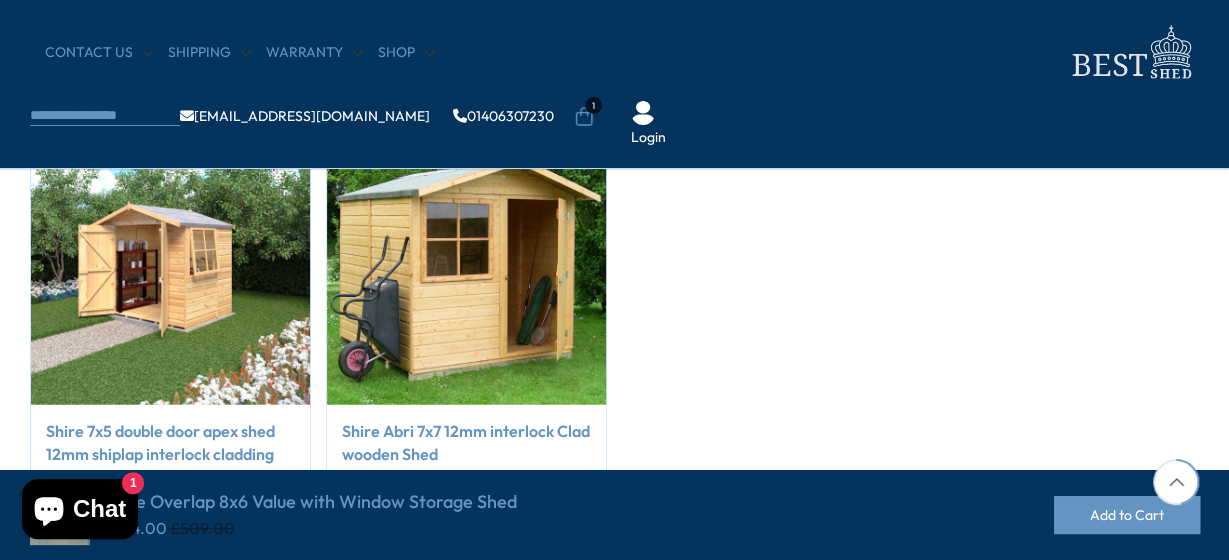 click at bounding box center [466, 265] 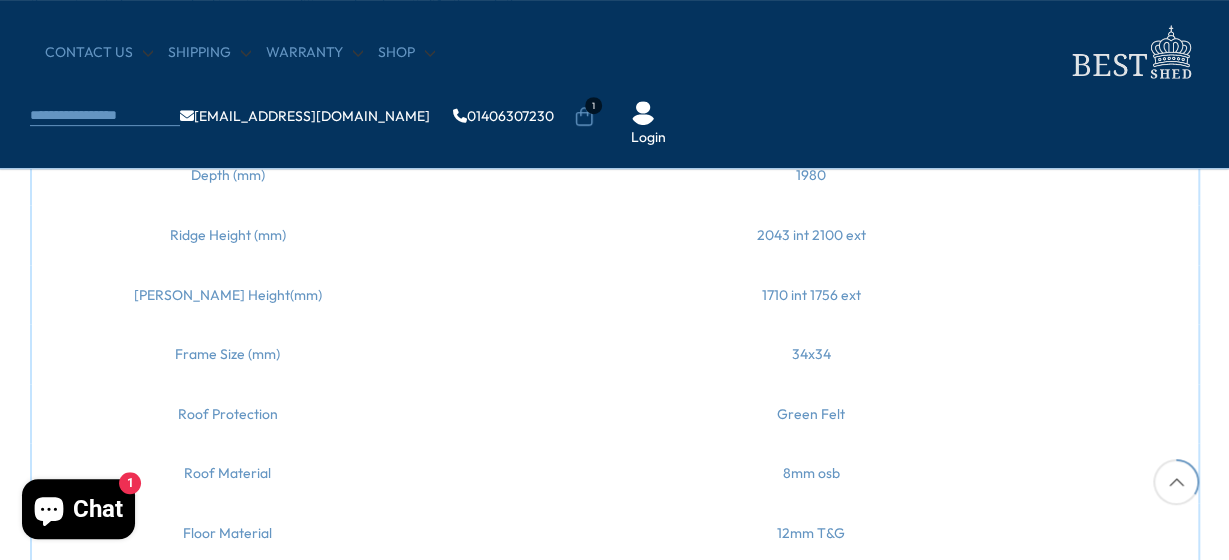 scroll, scrollTop: 2014, scrollLeft: 0, axis: vertical 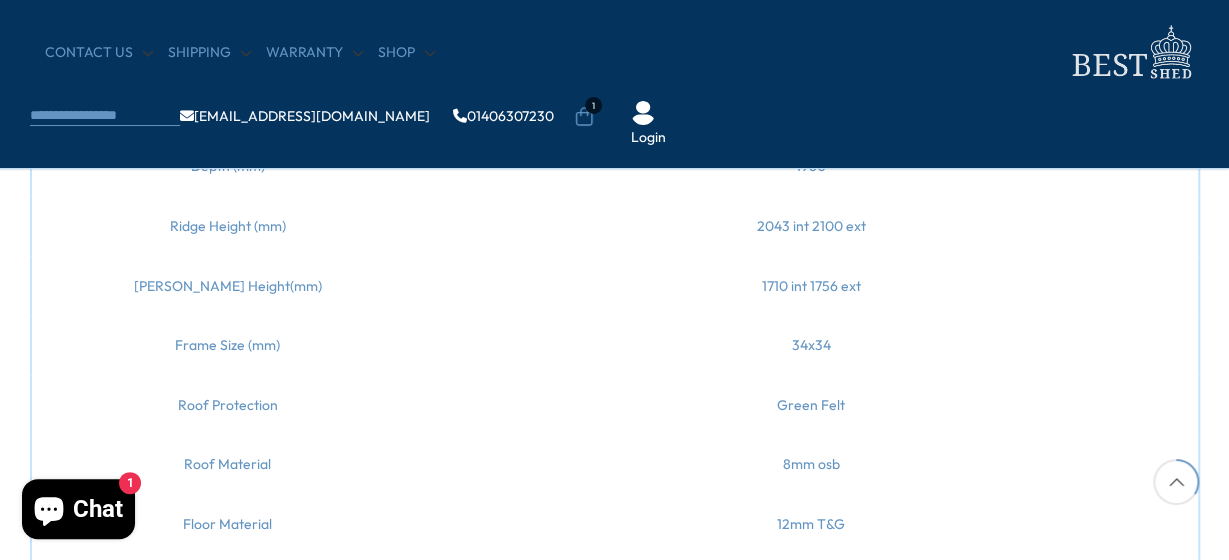 drag, startPoint x: 461, startPoint y: 367, endPoint x: 608, endPoint y: 258, distance: 183.00273 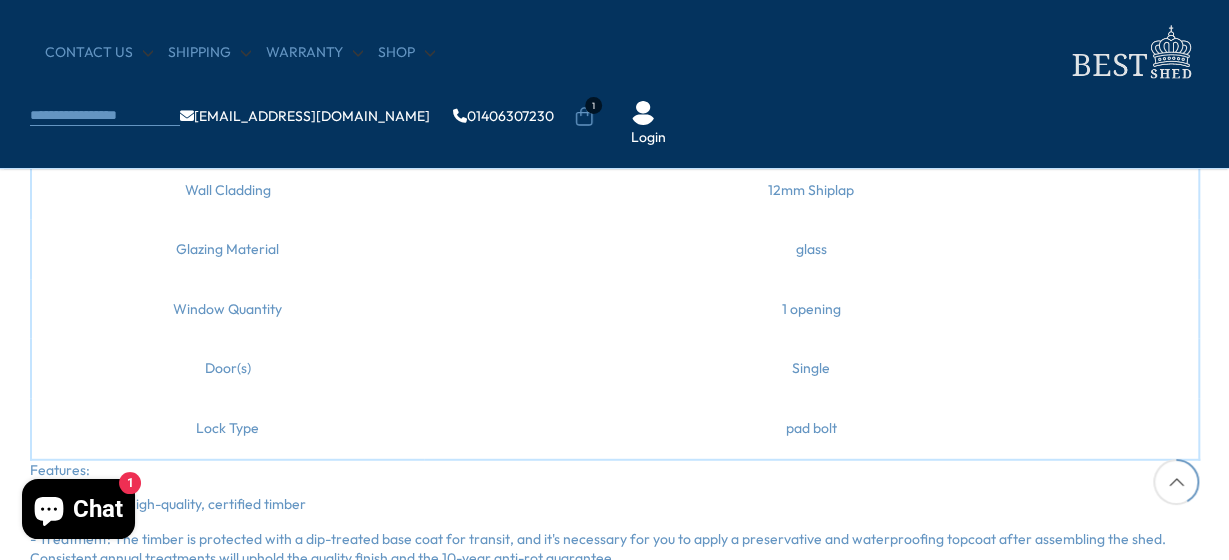 scroll, scrollTop: 2461, scrollLeft: 0, axis: vertical 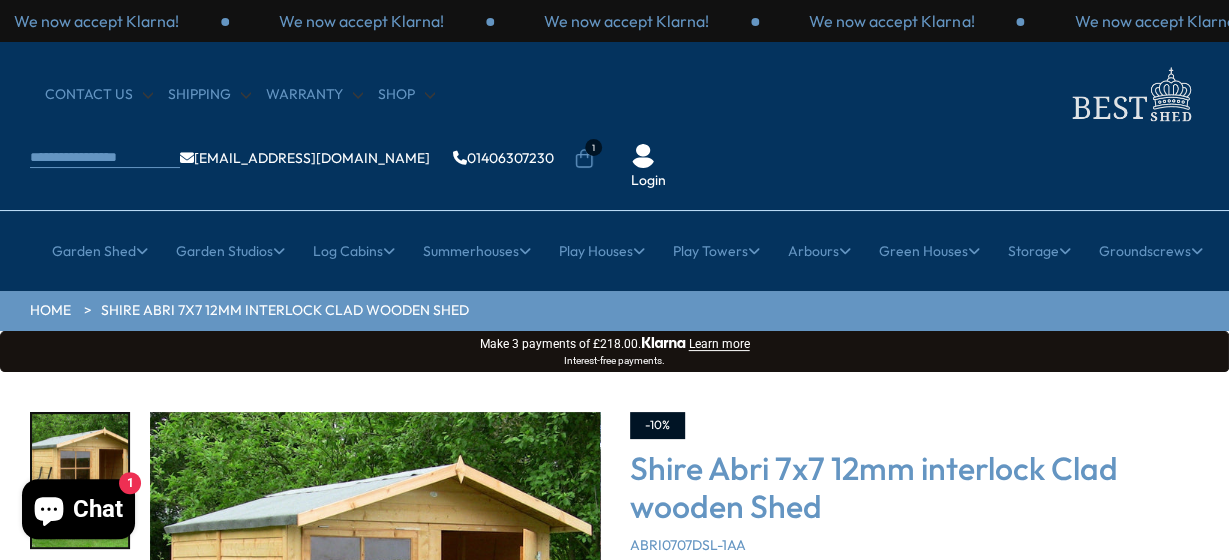 click at bounding box center (375, 637) 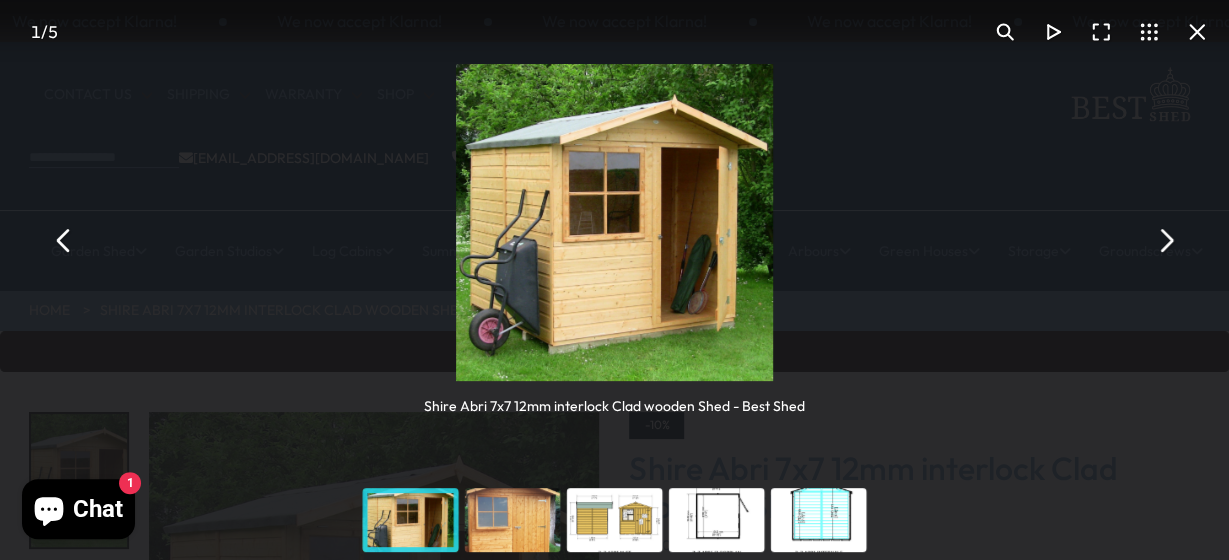 click at bounding box center [614, 222] 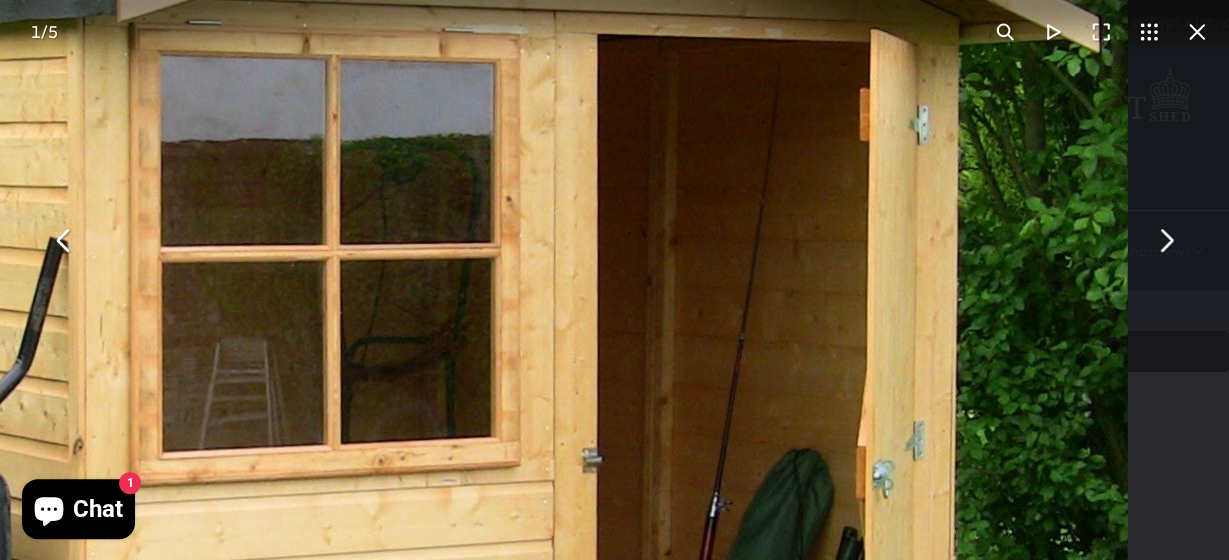 drag, startPoint x: 547, startPoint y: 177, endPoint x: 552, endPoint y: 607, distance: 430.02908 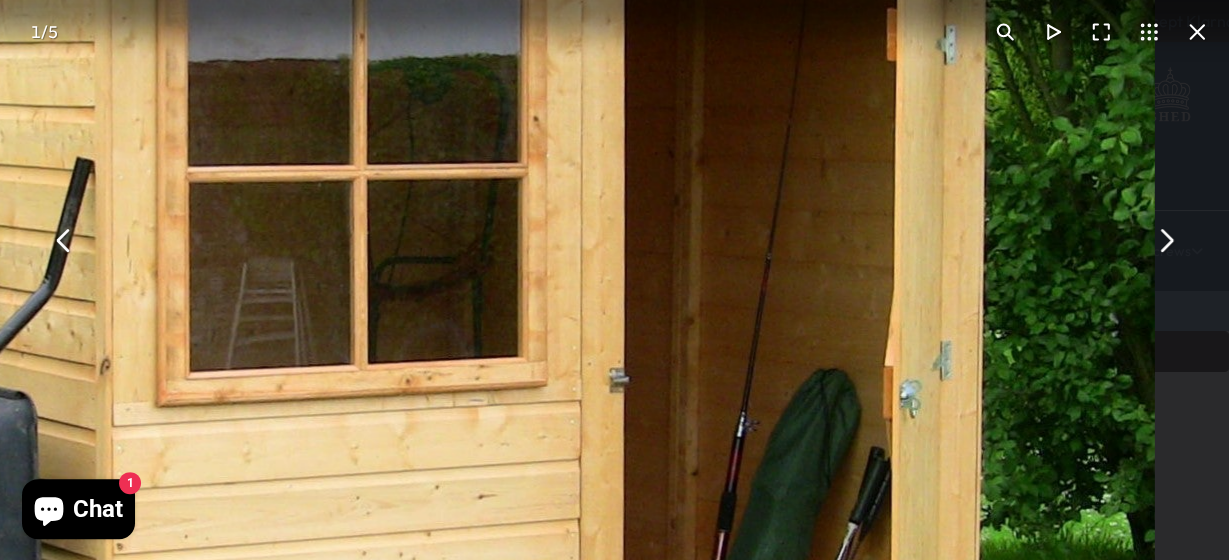 drag, startPoint x: 591, startPoint y: 366, endPoint x: 632, endPoint y: 231, distance: 141.08862 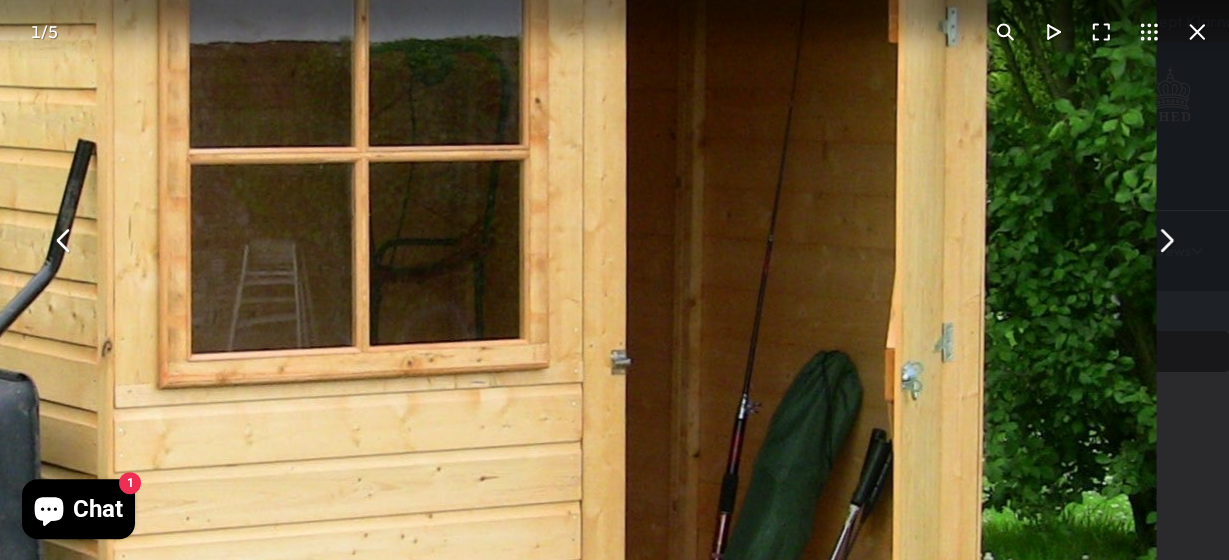 click at bounding box center (1165, 240) 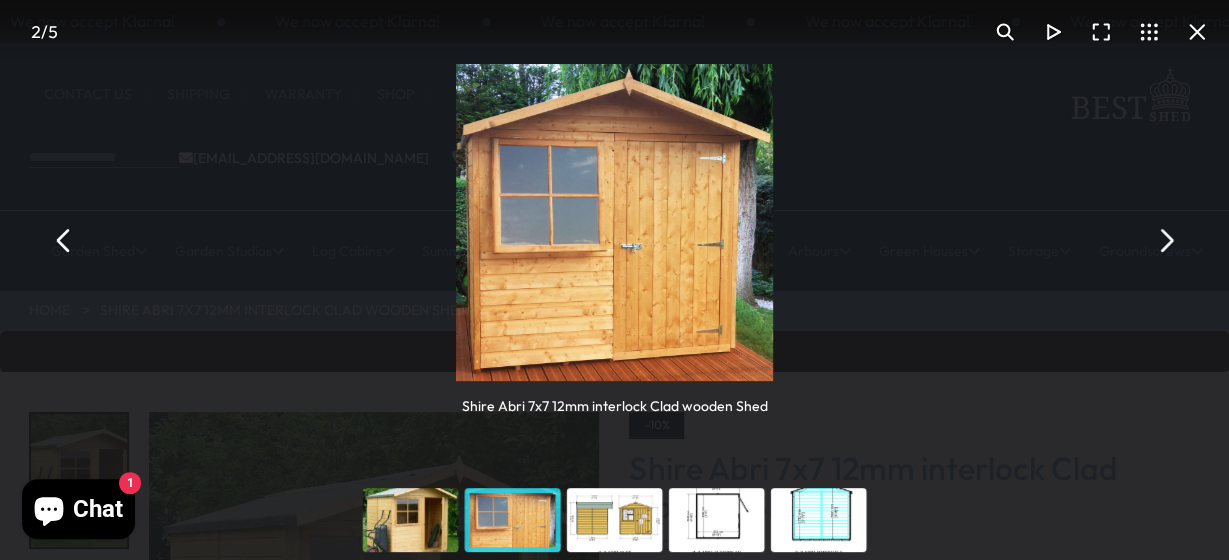 click at bounding box center (1165, 240) 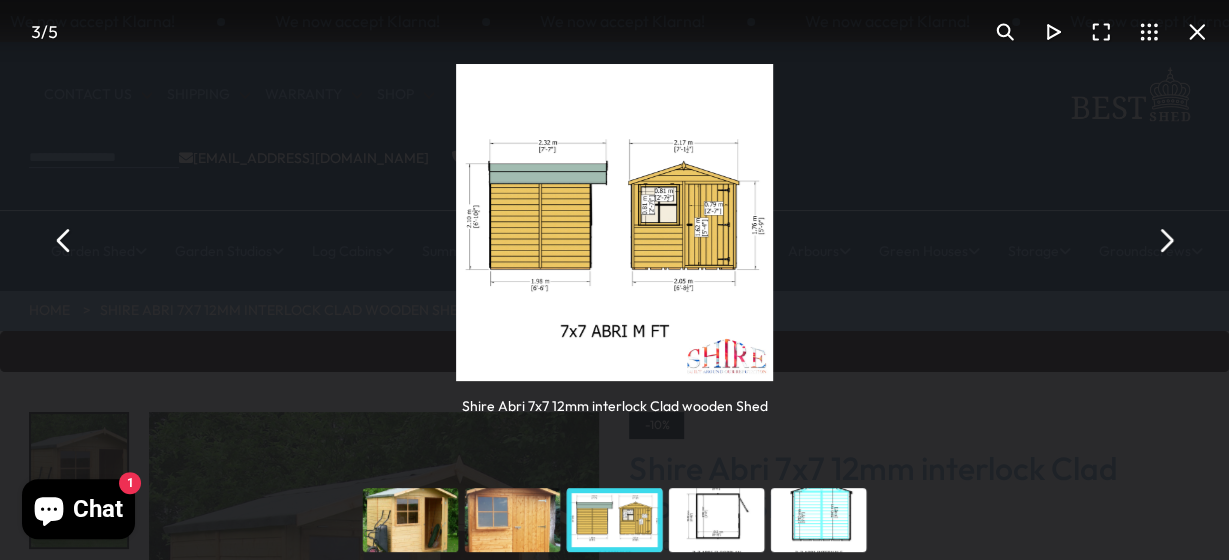 click at bounding box center (1165, 240) 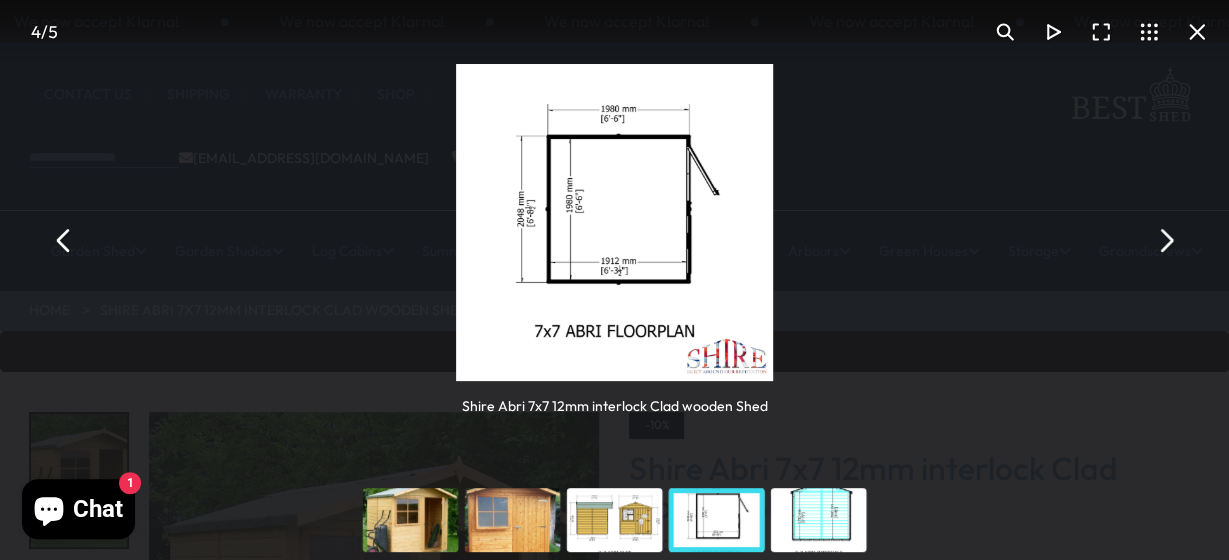 click at bounding box center (1165, 240) 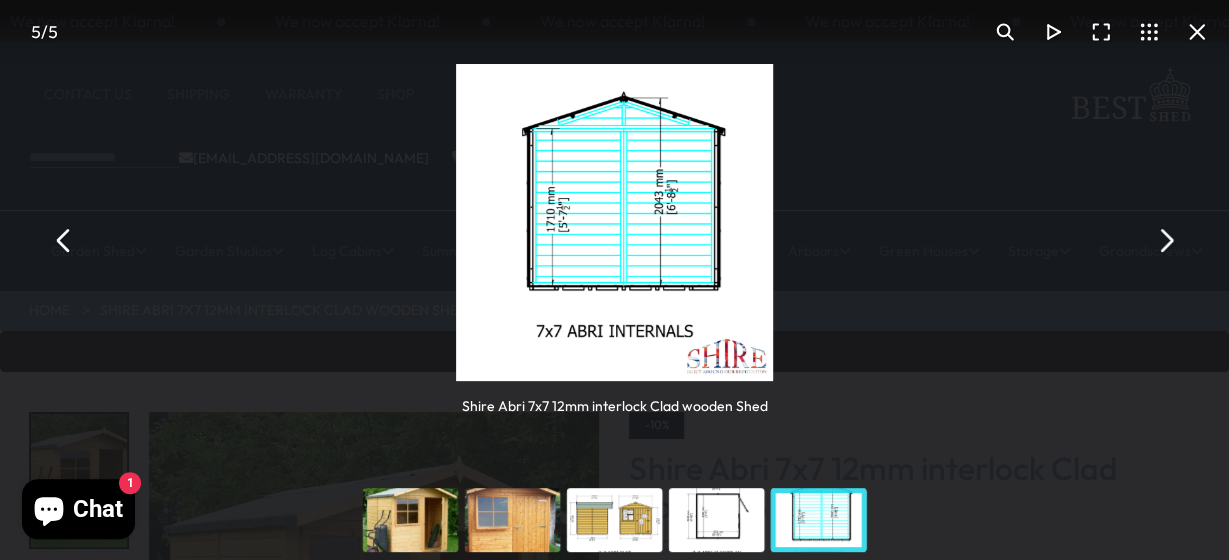 click at bounding box center (1165, 240) 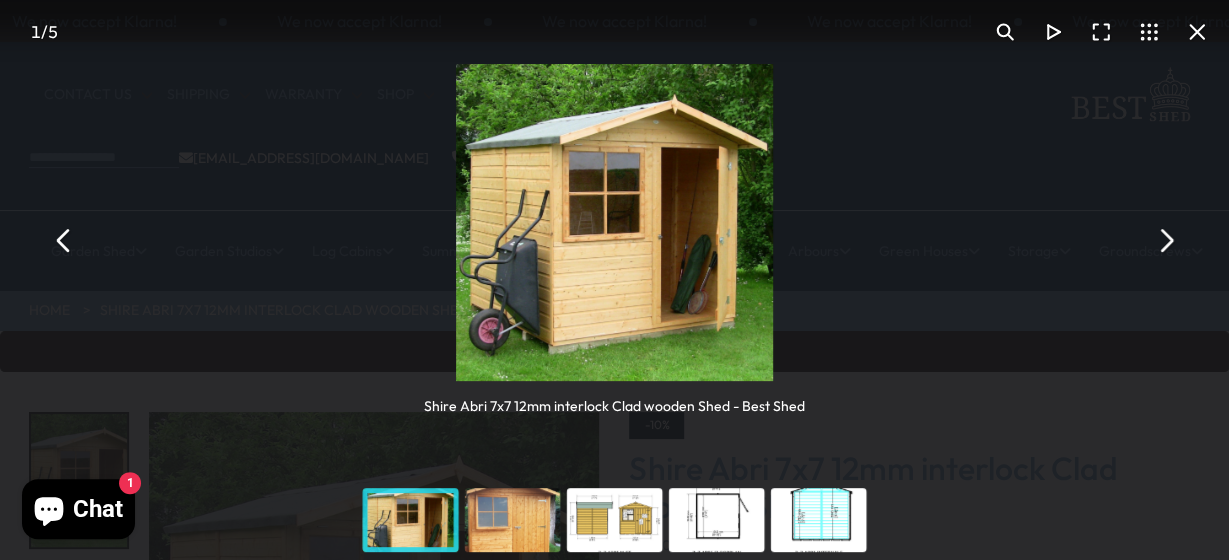 click at bounding box center (1165, 240) 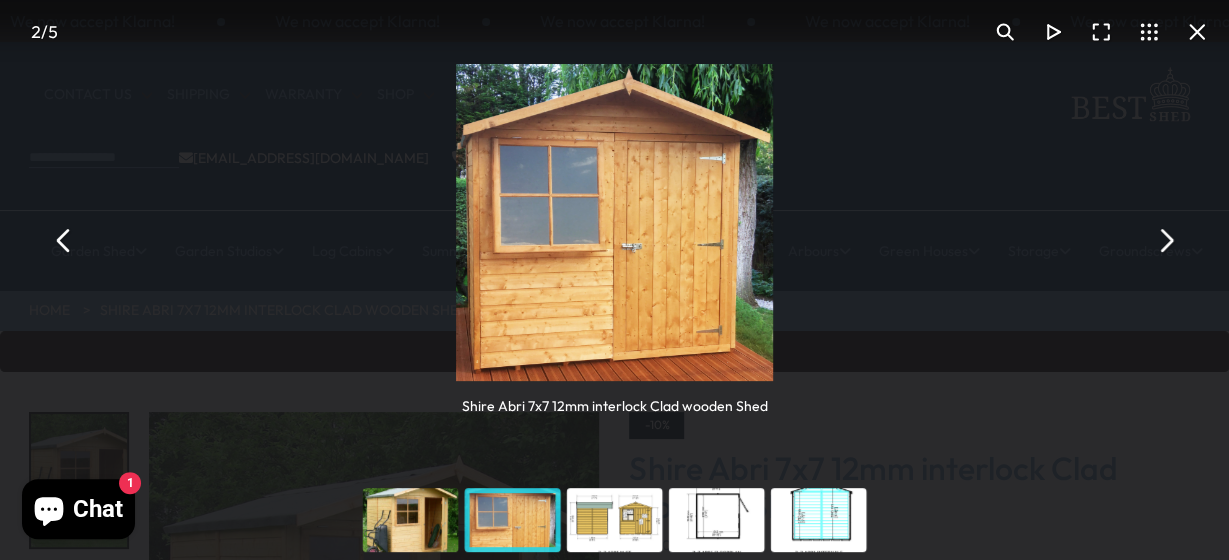 click at bounding box center [819, 520] 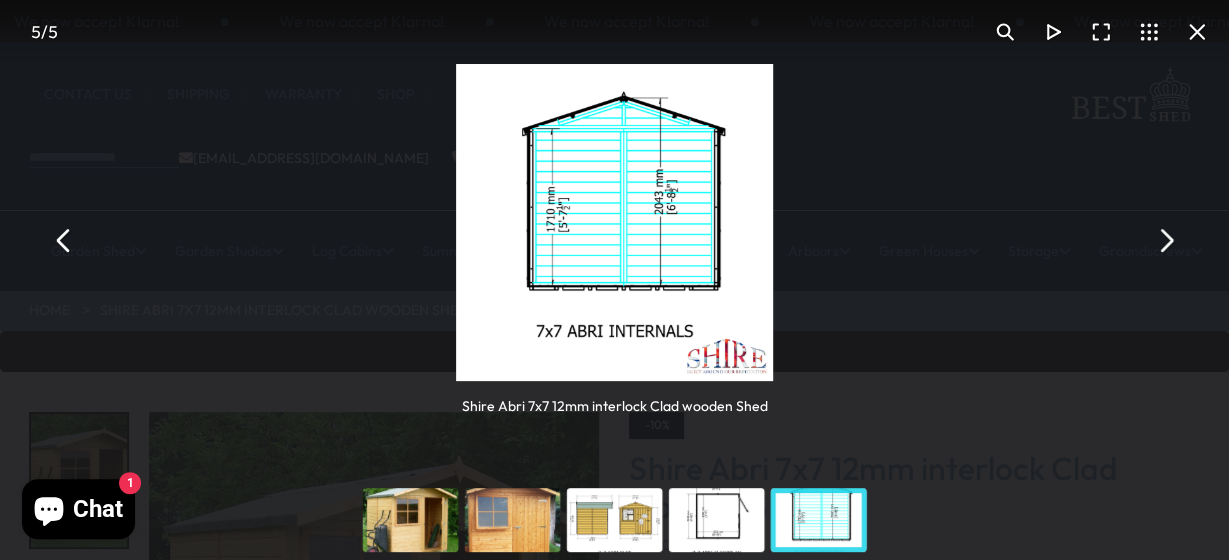 click at bounding box center [717, 520] 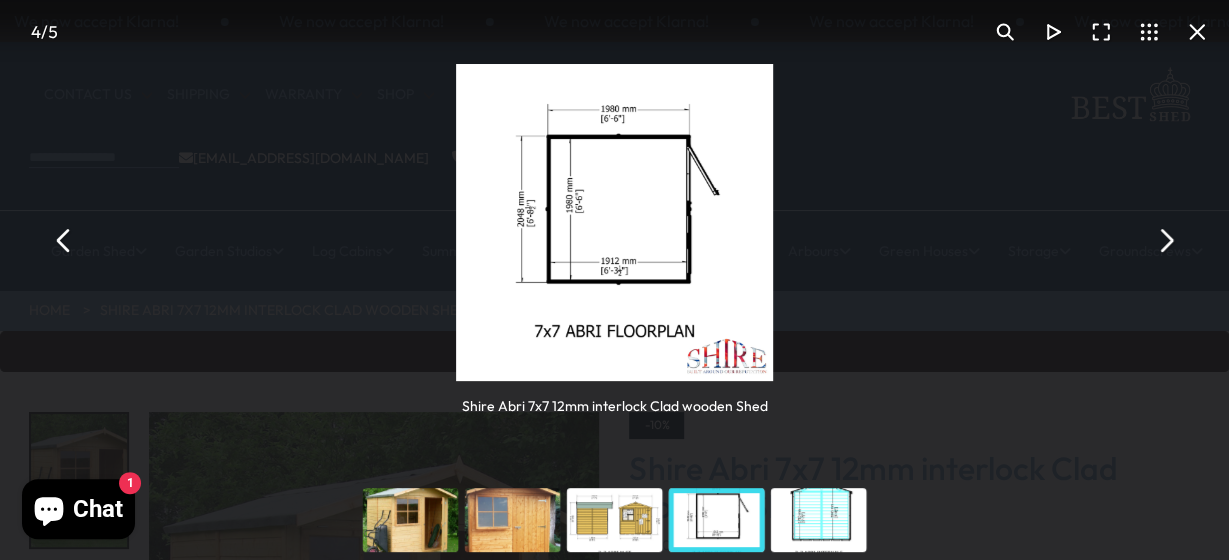 click at bounding box center (615, 520) 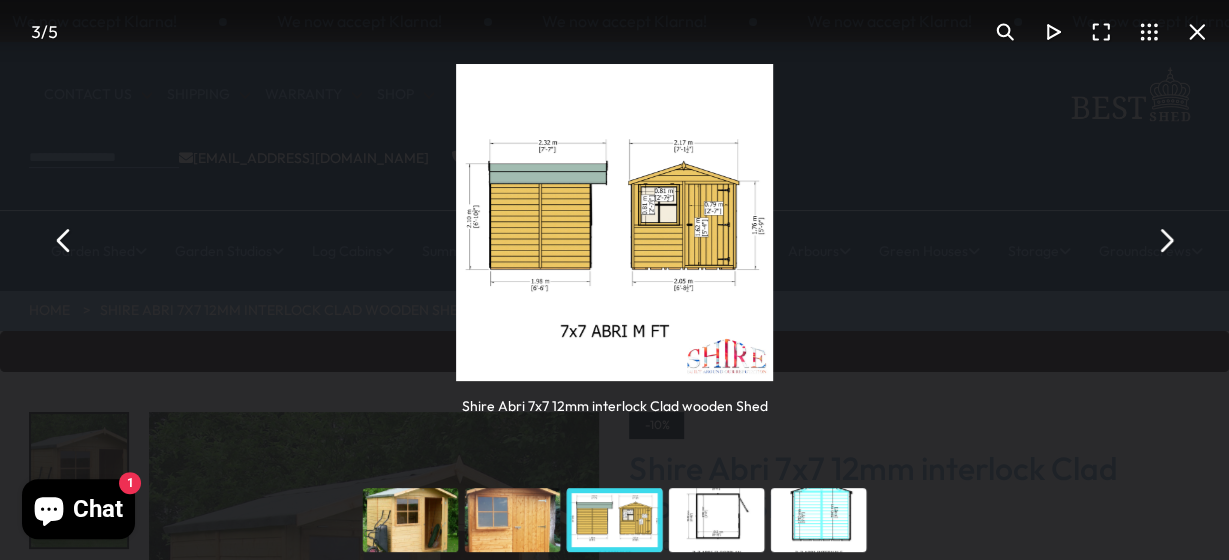 click at bounding box center [614, 222] 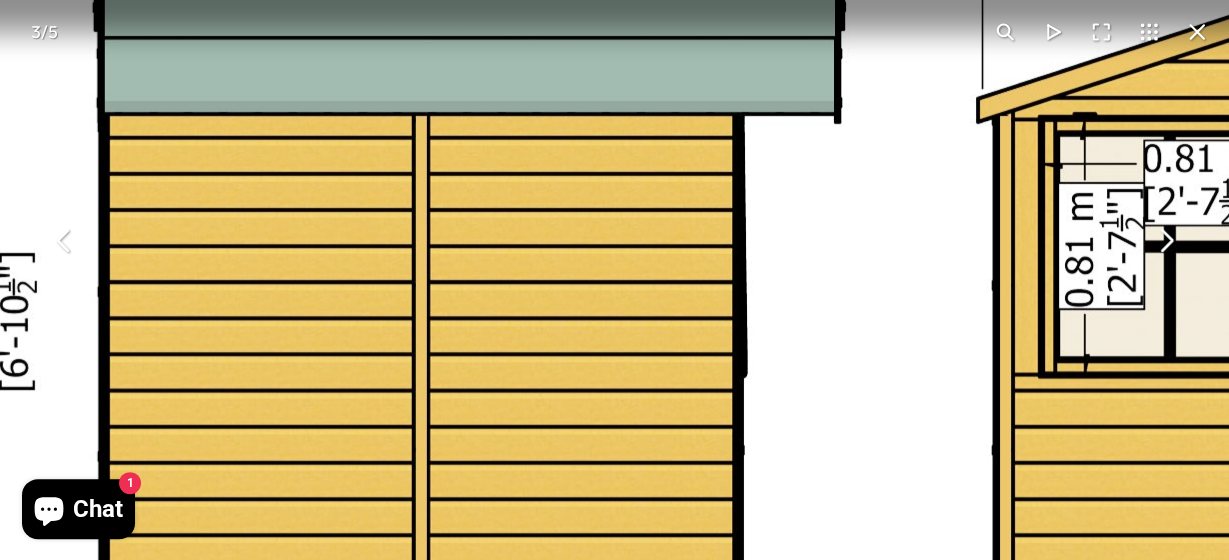 drag, startPoint x: 427, startPoint y: 188, endPoint x: 622, endPoint y: 258, distance: 207.18349 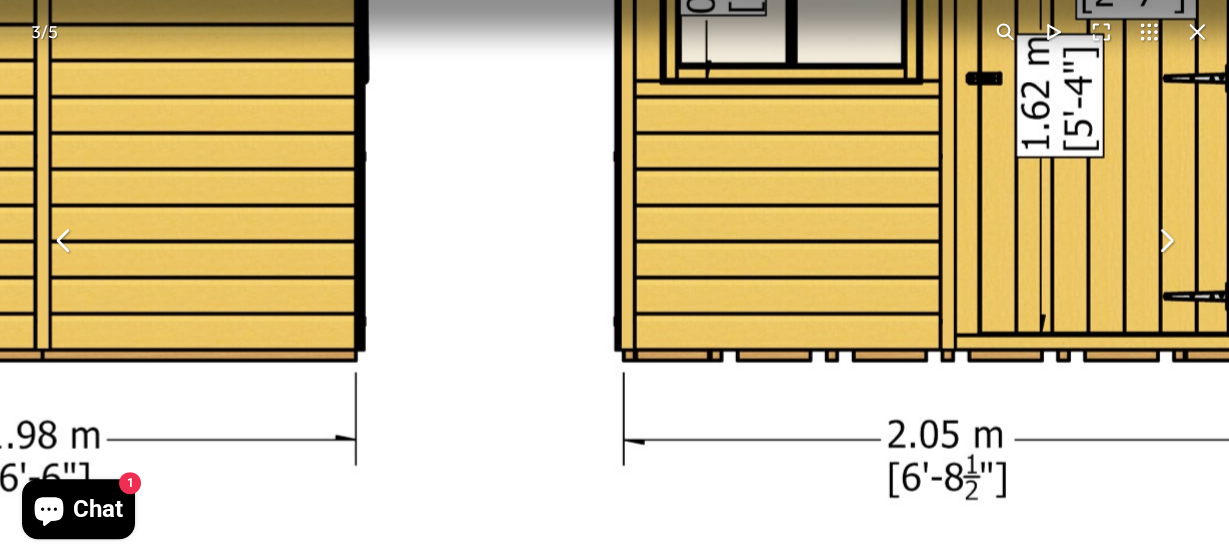 drag, startPoint x: 930, startPoint y: 342, endPoint x: 436, endPoint y: 152, distance: 529.27875 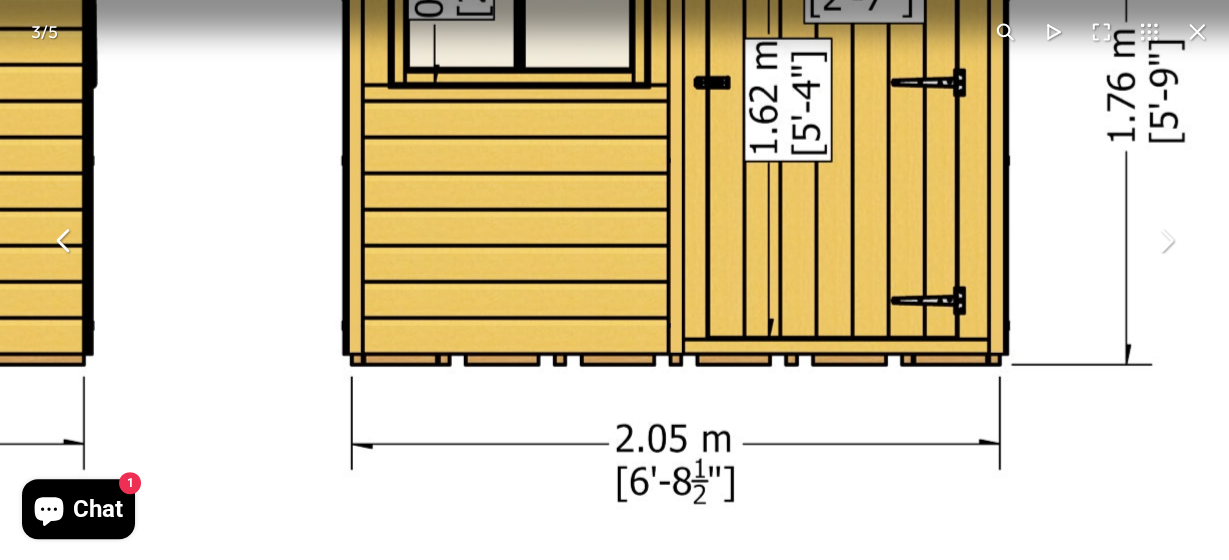 drag, startPoint x: 693, startPoint y: 135, endPoint x: 571, endPoint y: 60, distance: 143.20964 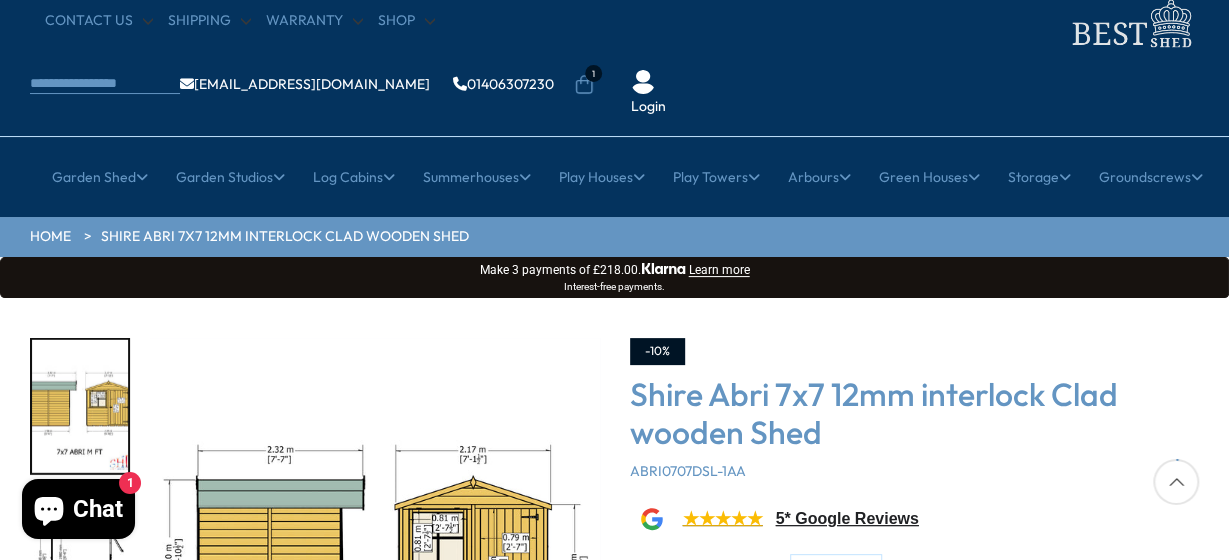 scroll, scrollTop: 0, scrollLeft: 0, axis: both 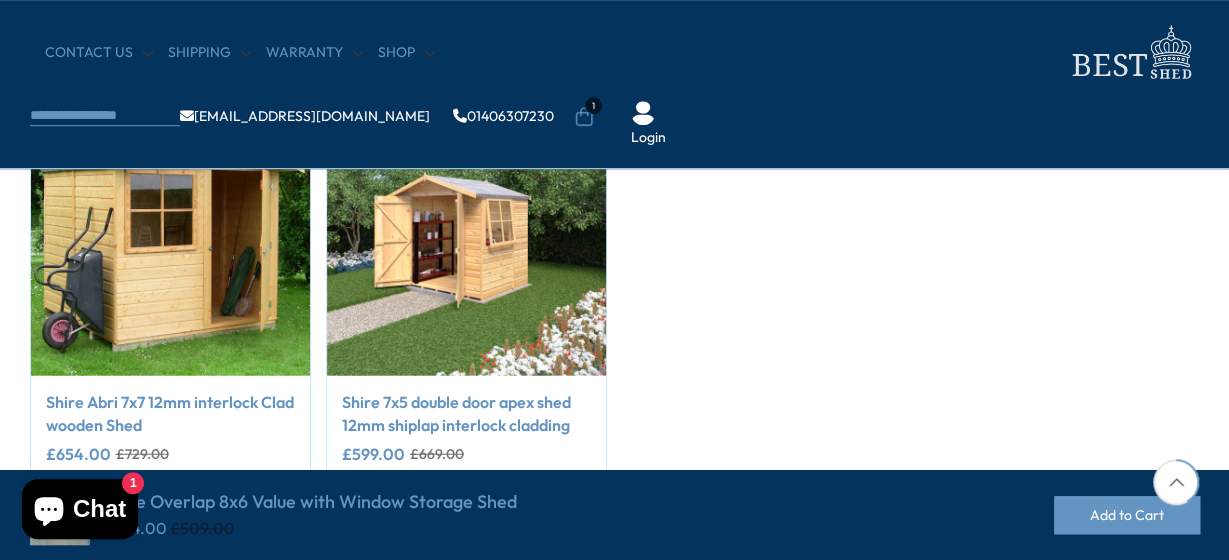 click at bounding box center (170, 235) 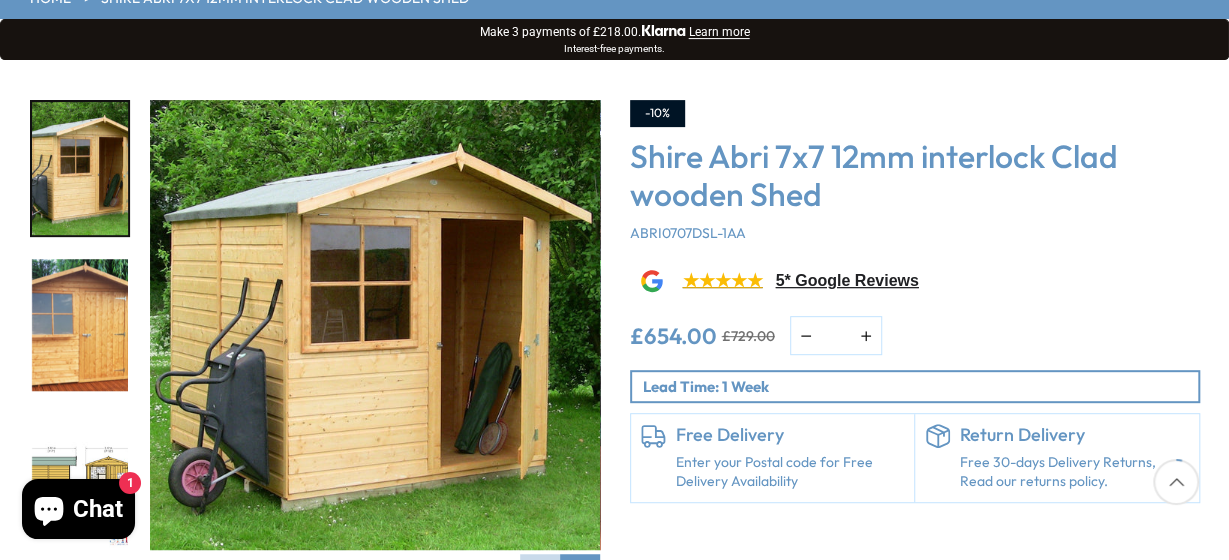 scroll, scrollTop: 275, scrollLeft: 0, axis: vertical 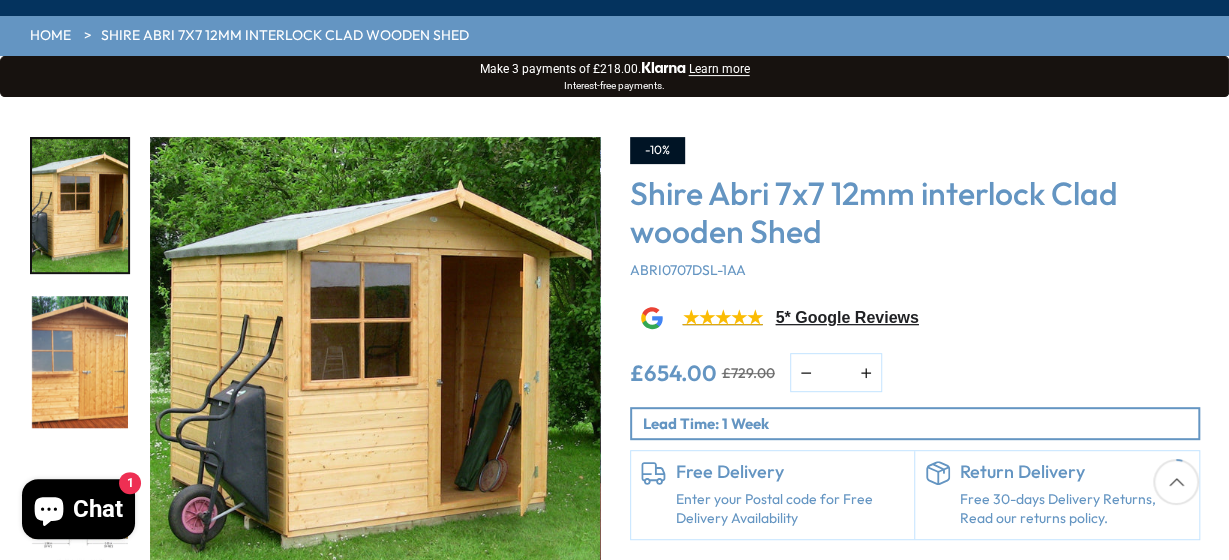 click on "Enter your Postal code for Free Delivery Availability" at bounding box center [790, 509] 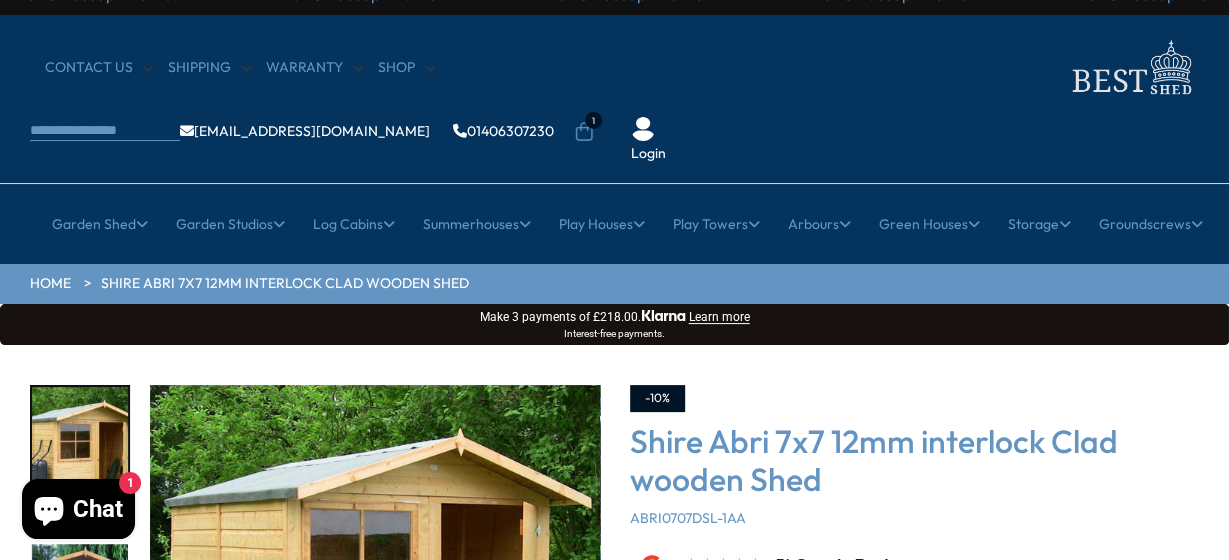 scroll, scrollTop: 6, scrollLeft: 0, axis: vertical 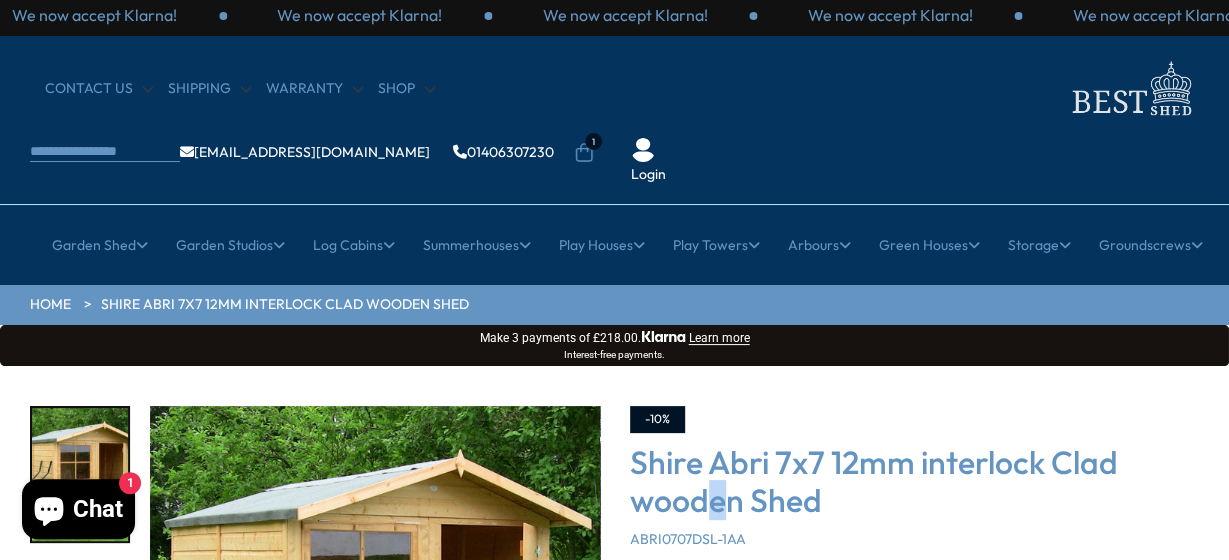 drag, startPoint x: 718, startPoint y: 436, endPoint x: 694, endPoint y: 436, distance: 24 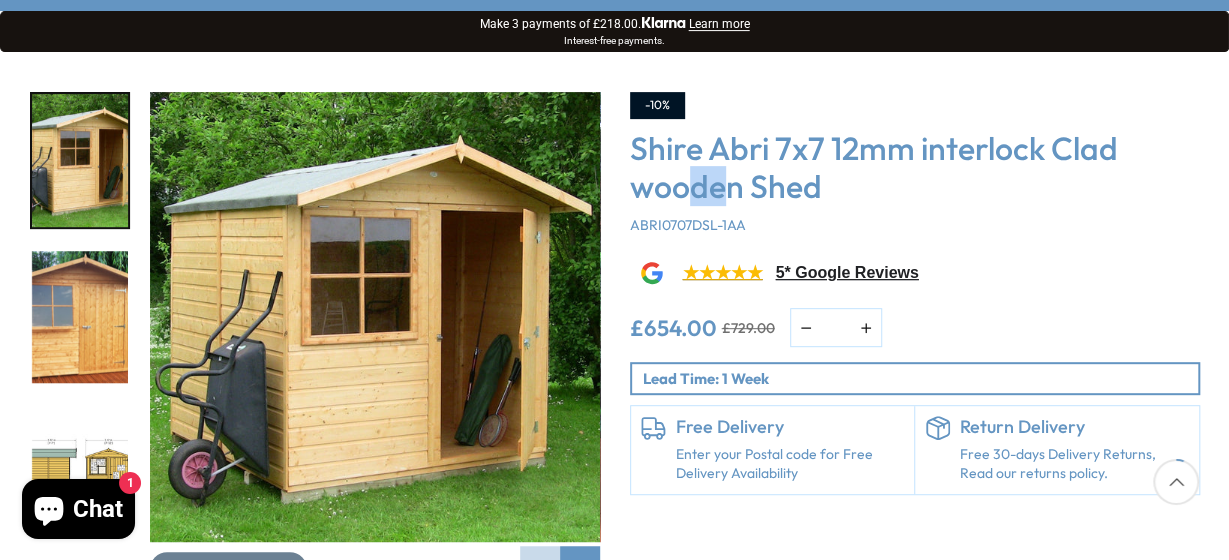 scroll, scrollTop: 324, scrollLeft: 0, axis: vertical 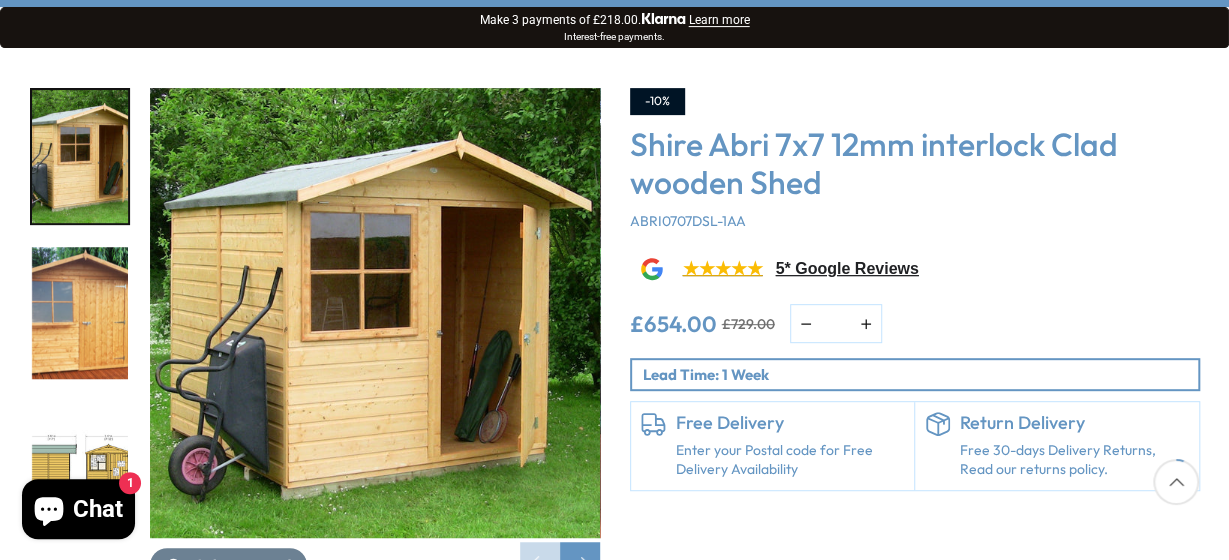 click on "Free Delivery" at bounding box center [790, 423] 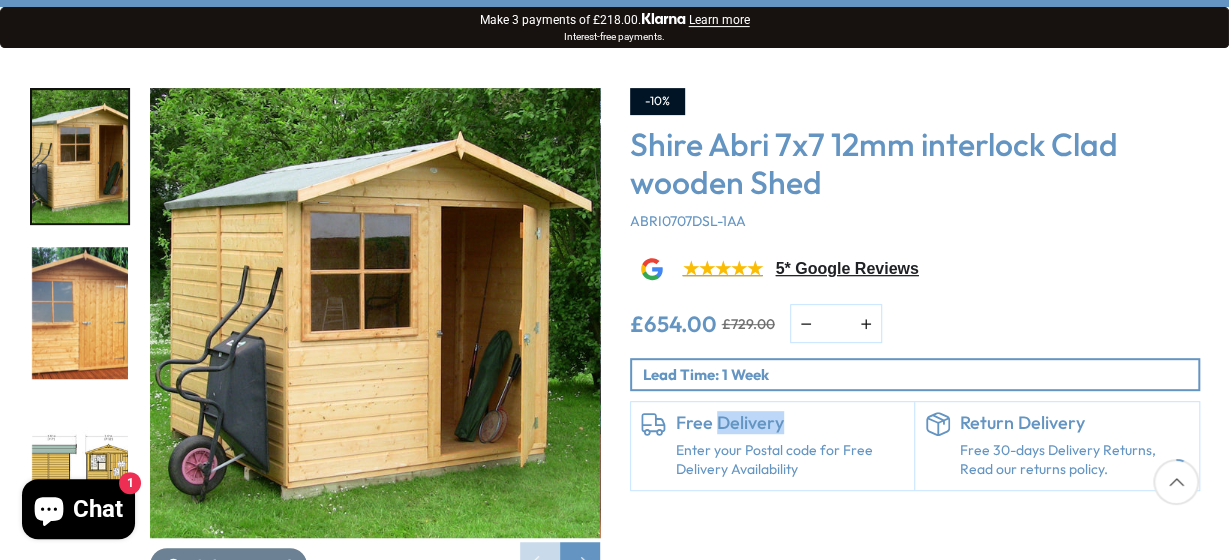 scroll, scrollTop: 275, scrollLeft: 0, axis: vertical 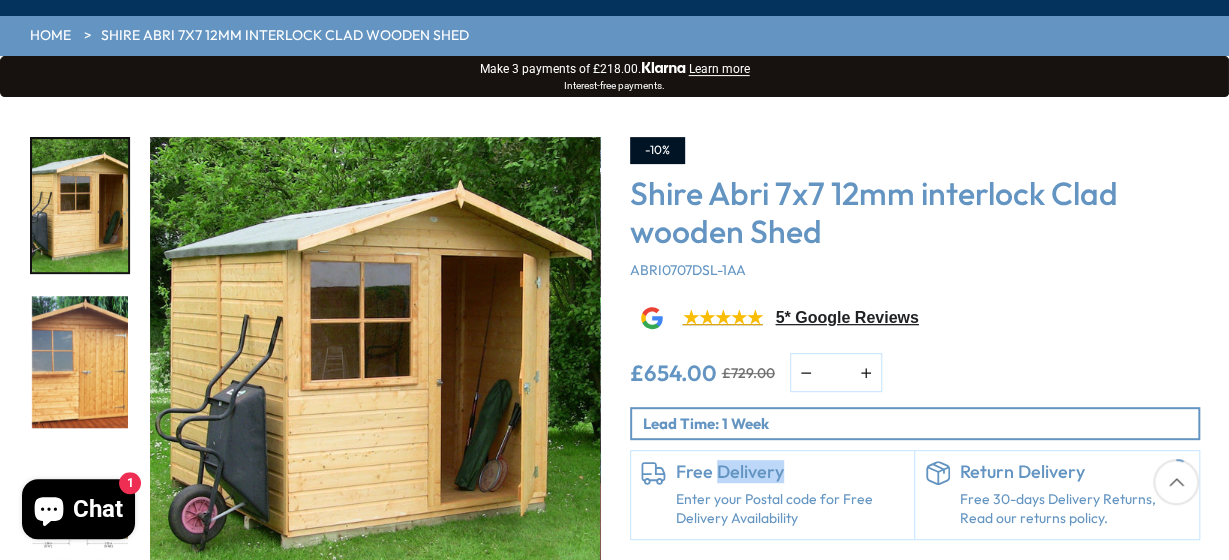 click on "Free Delivery
Enter your Postal code for Free Delivery Availability" at bounding box center (773, 495) 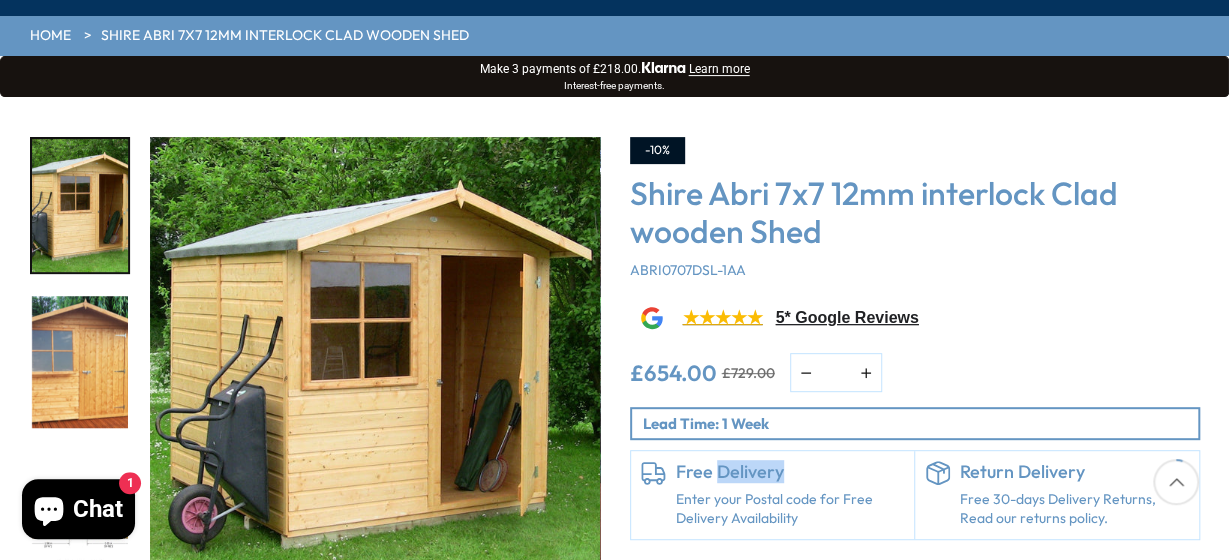 click 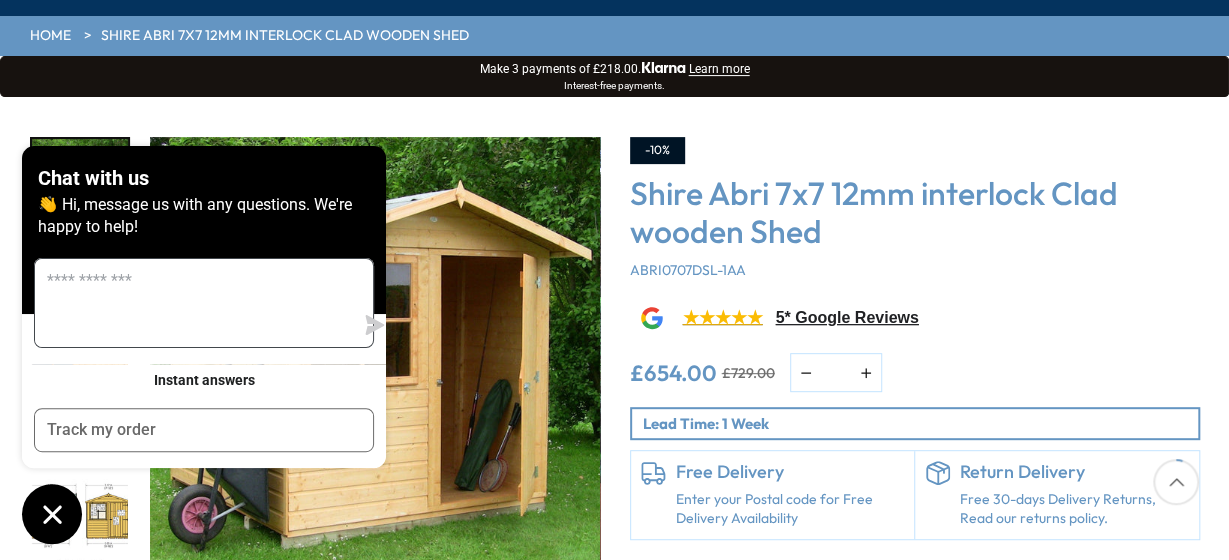 click at bounding box center (194, 303) 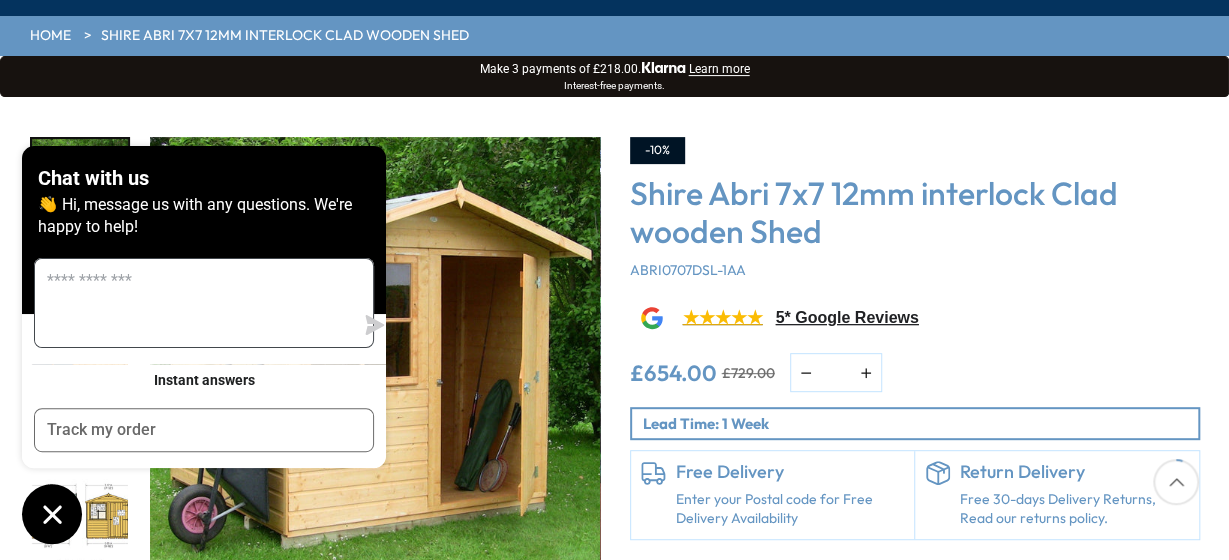 type on "*" 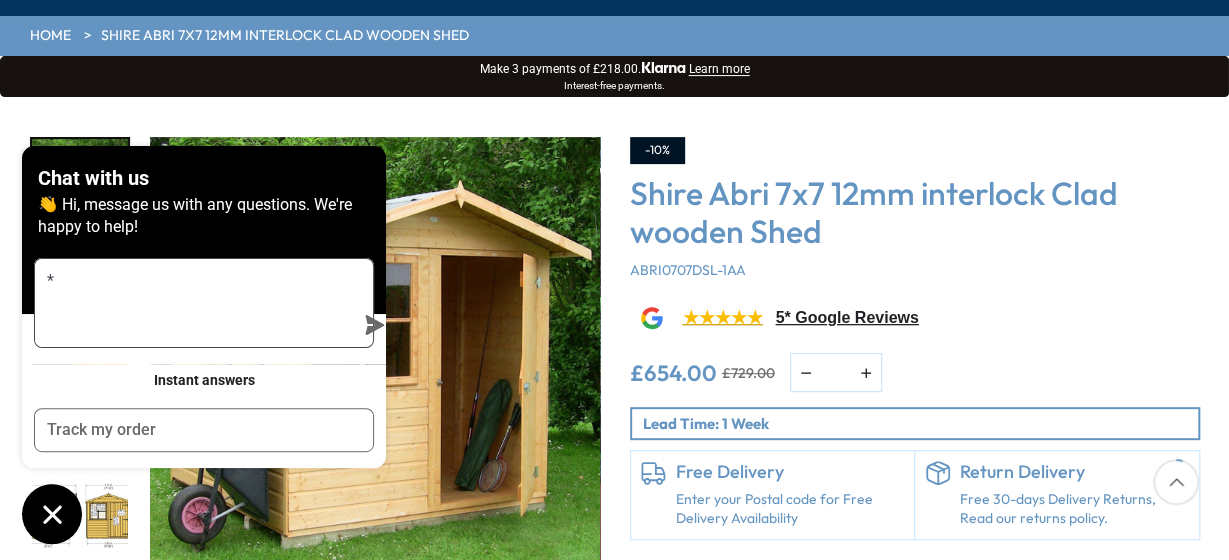 type on "**" 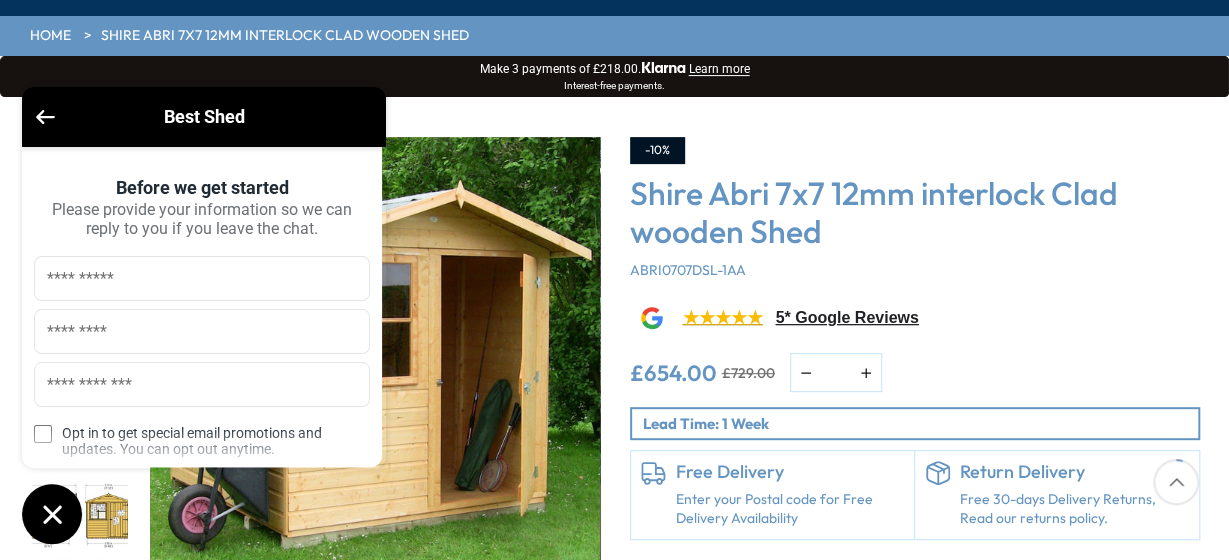 click 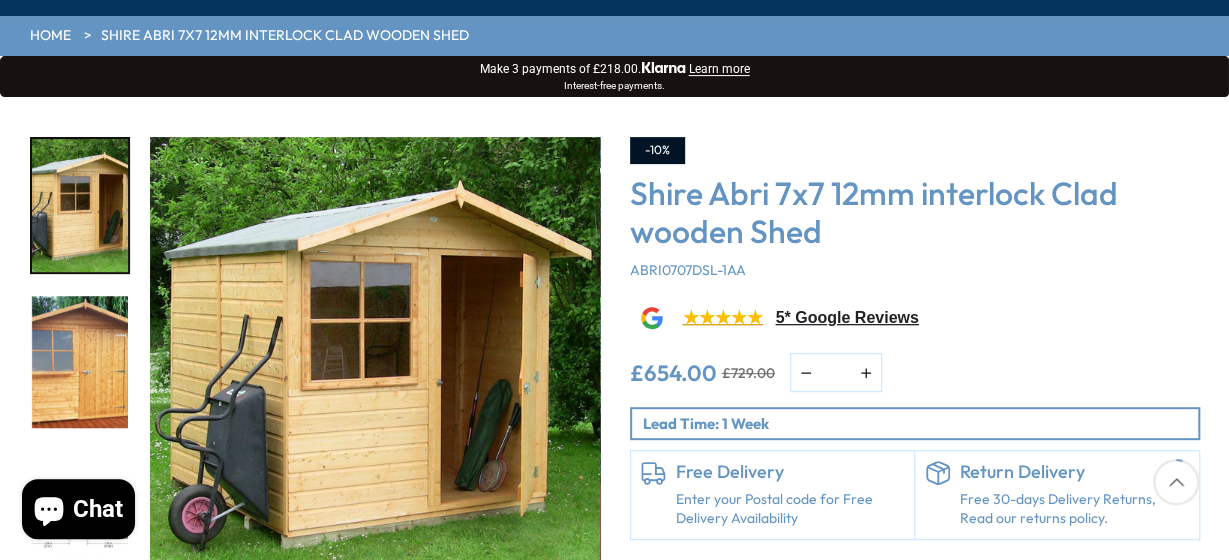 click on "Chat" at bounding box center (98, 509) 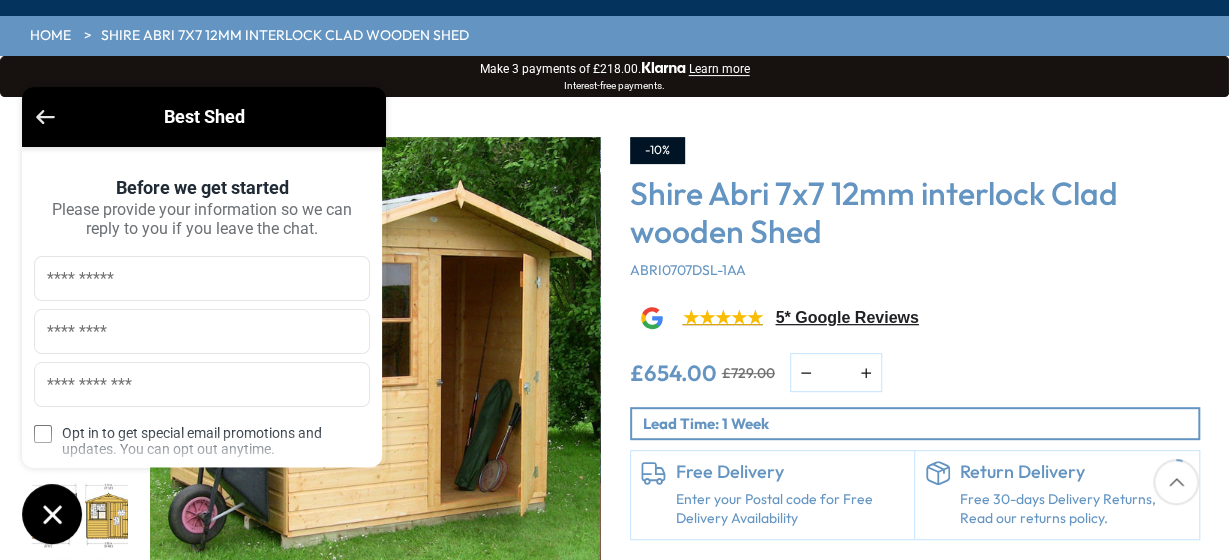 click 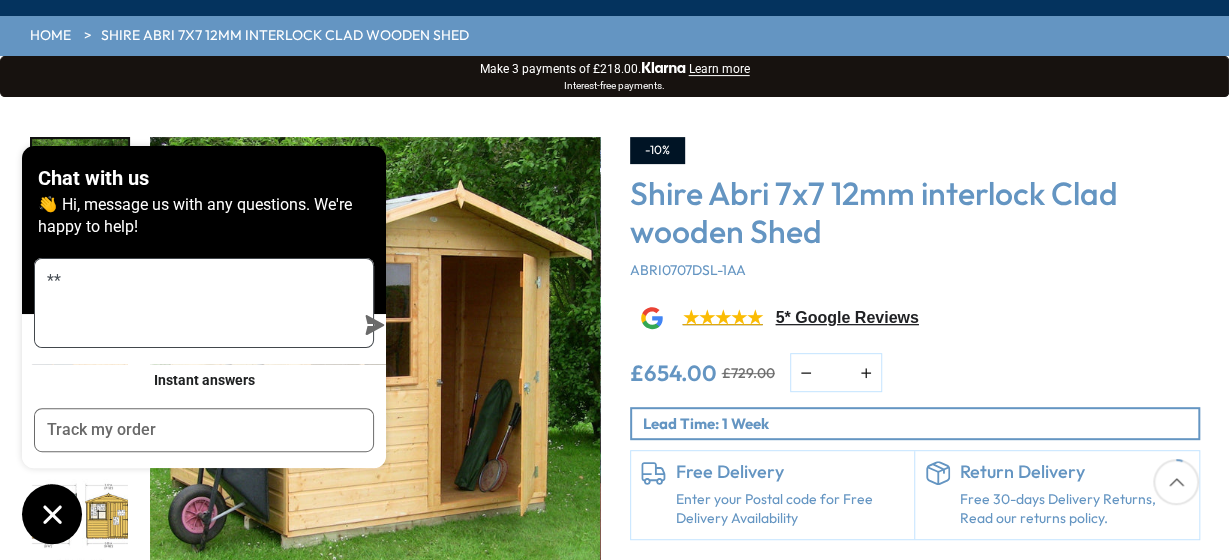 click on "**" at bounding box center (194, 303) 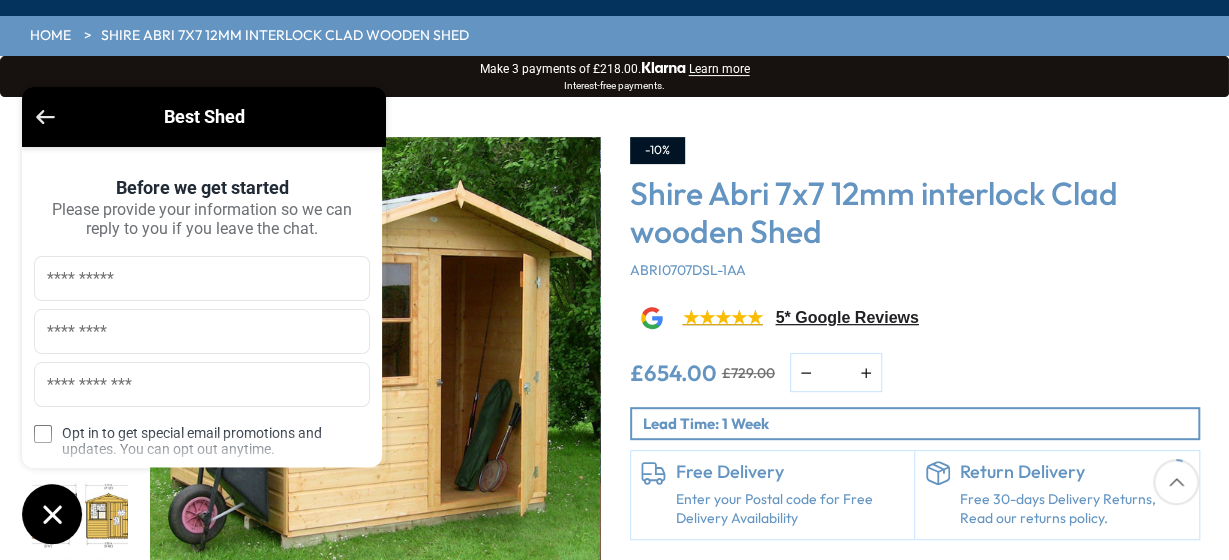 click 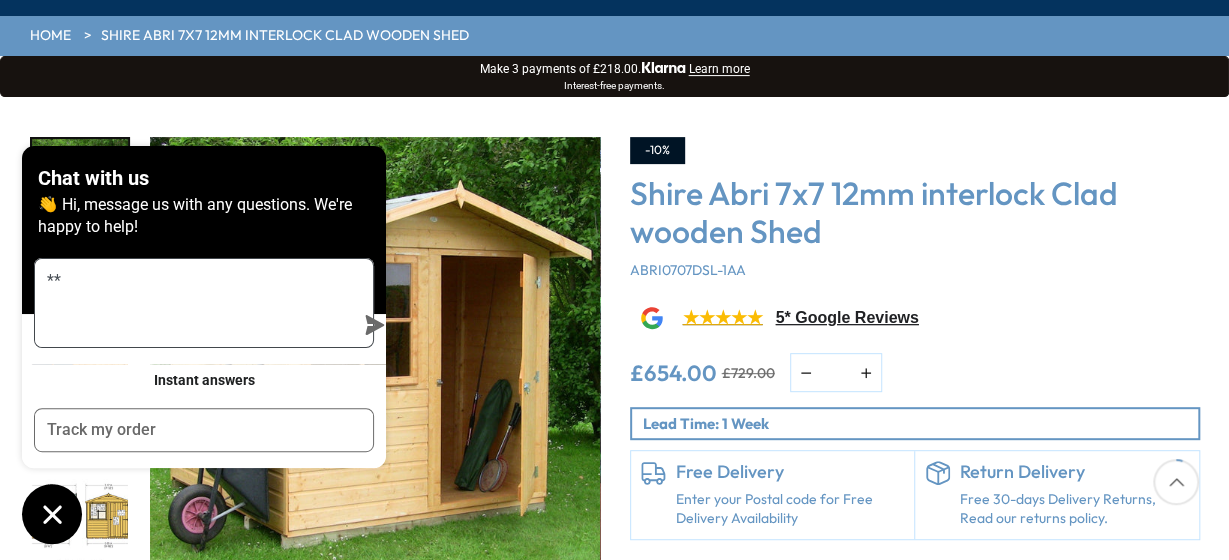 click on "**" at bounding box center (194, 303) 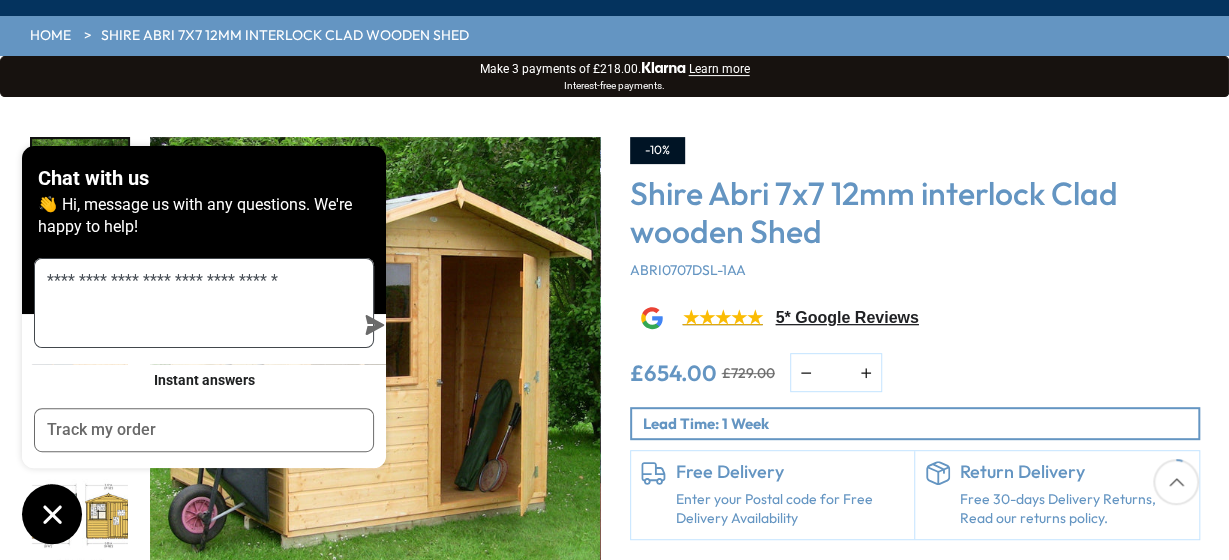 type on "**********" 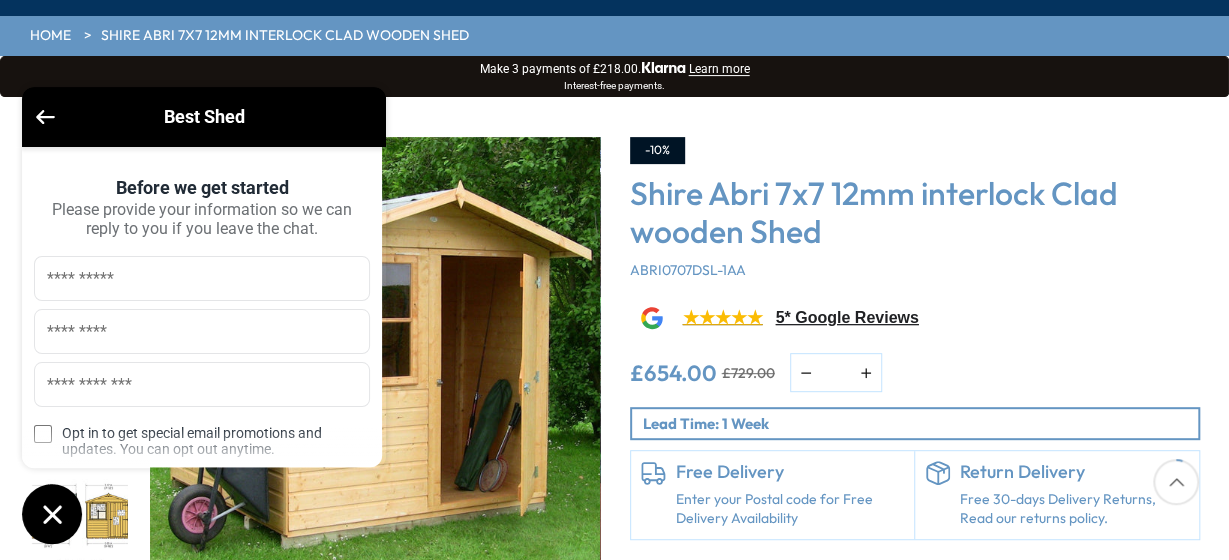 click at bounding box center (202, 278) 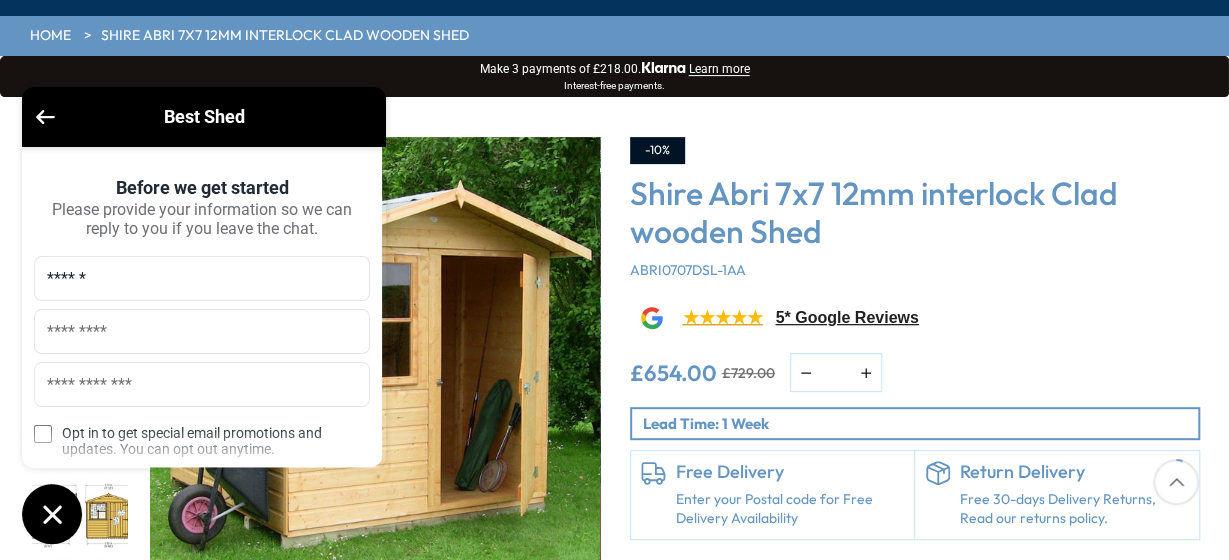 type on "******" 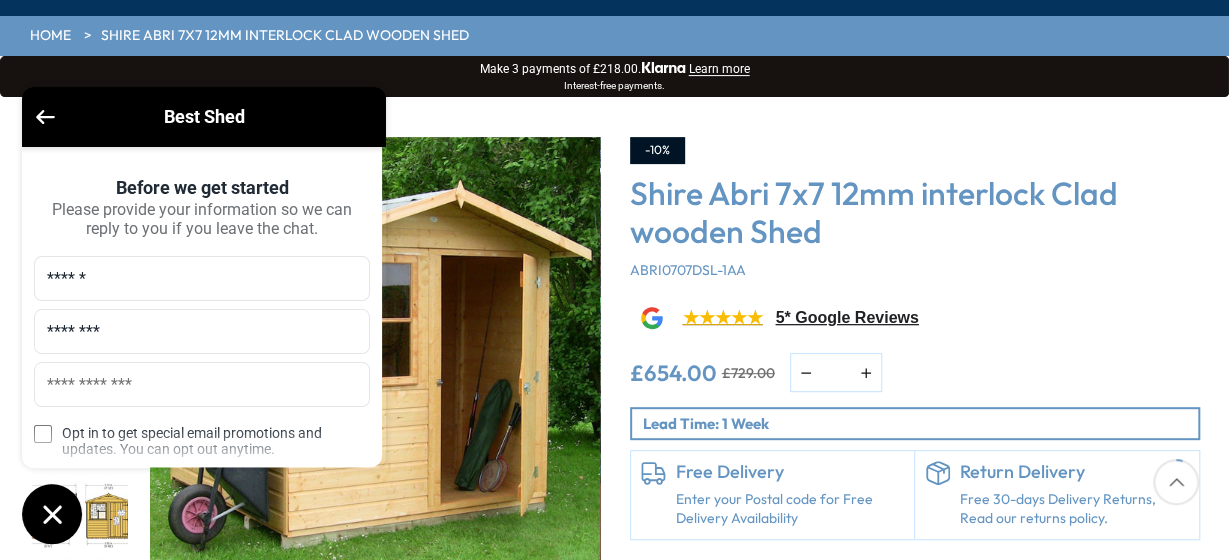 type on "********" 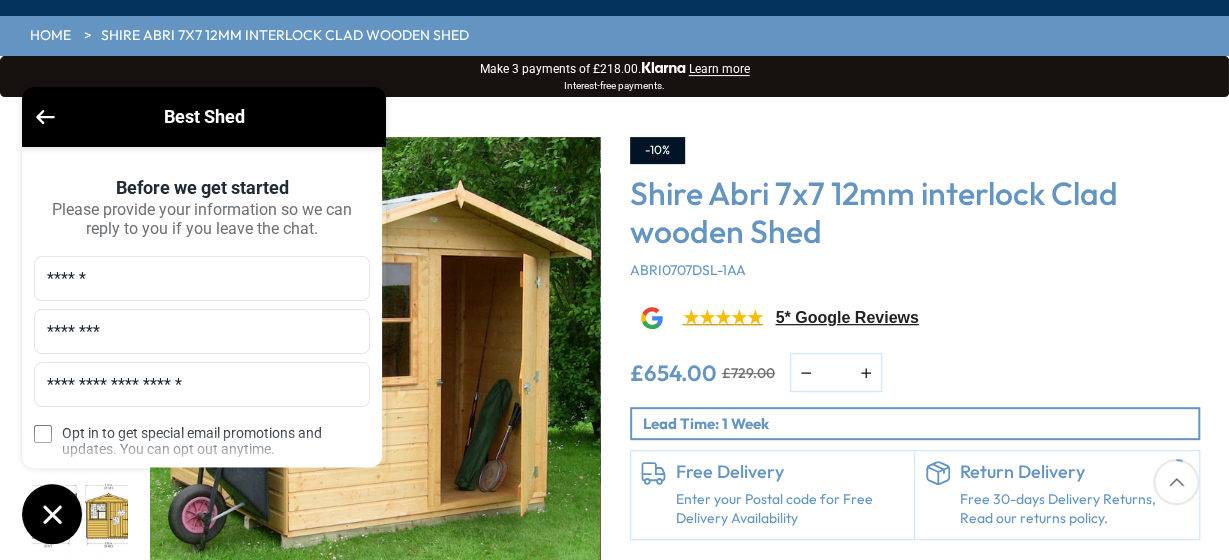 type on "**********" 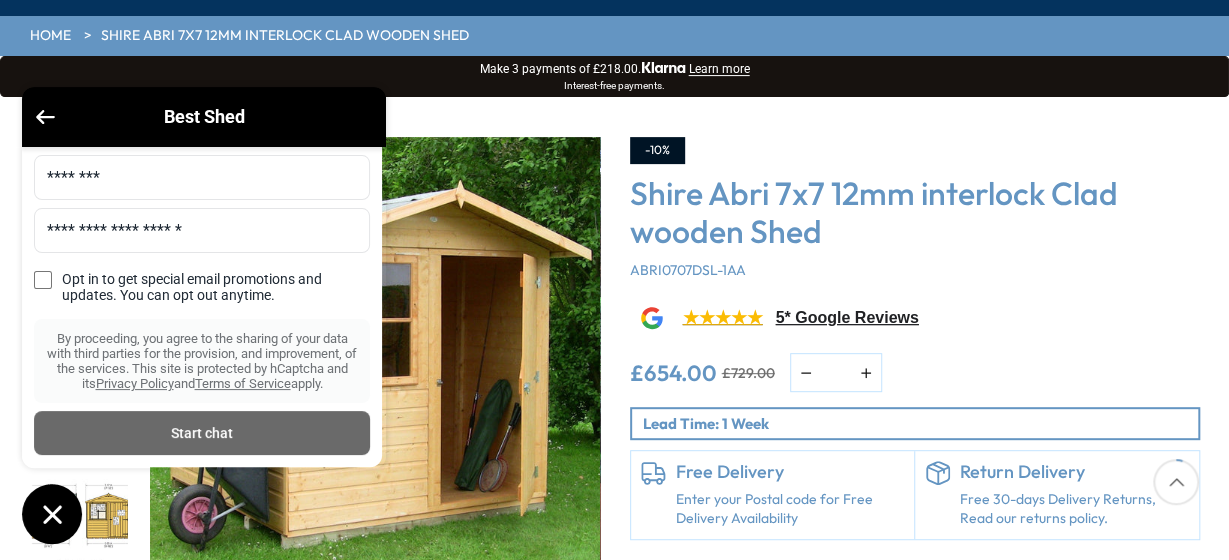 scroll, scrollTop: 180, scrollLeft: 0, axis: vertical 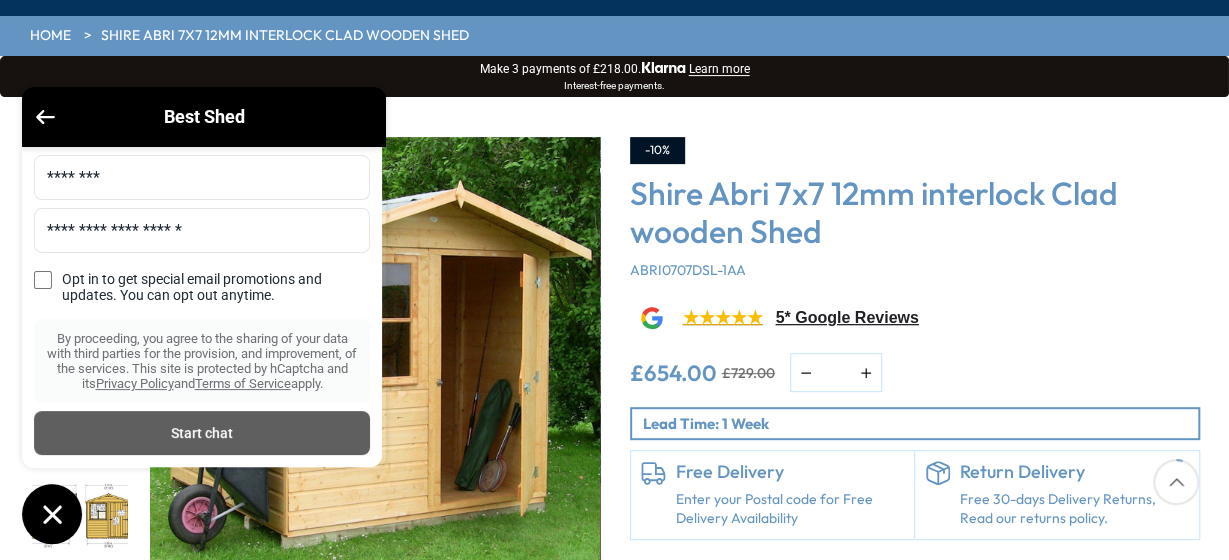 click on "Start chat" at bounding box center (202, 433) 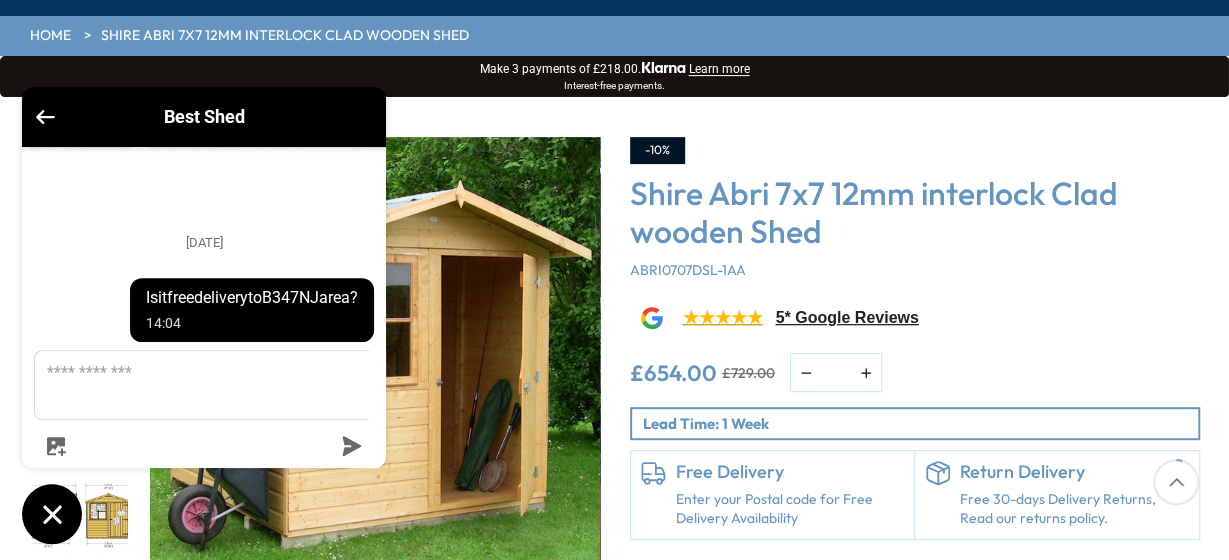 scroll, scrollTop: 0, scrollLeft: 0, axis: both 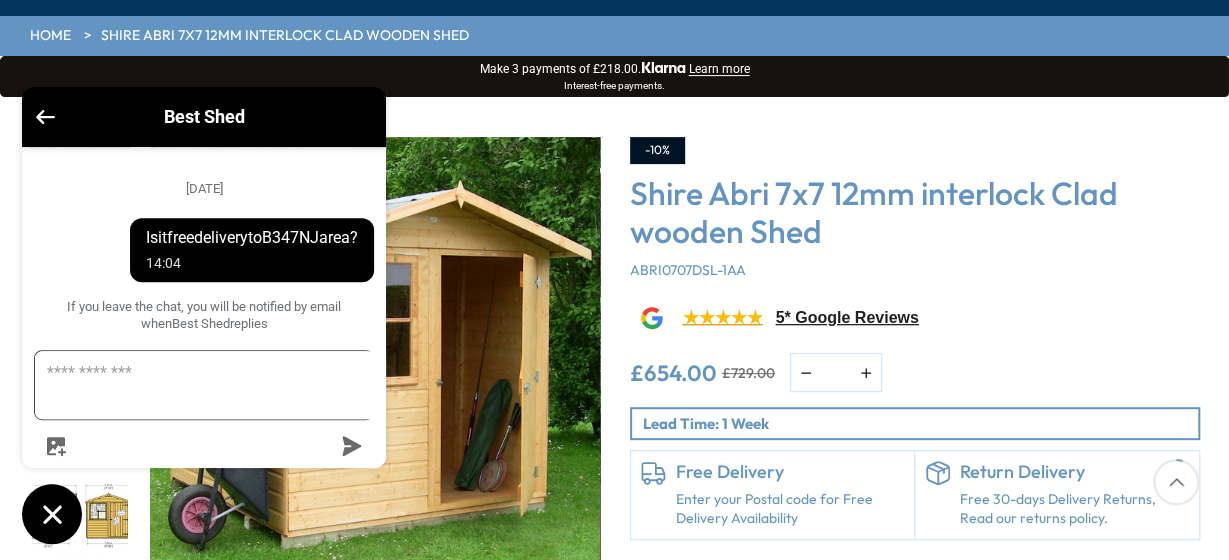 click at bounding box center [216, 385] 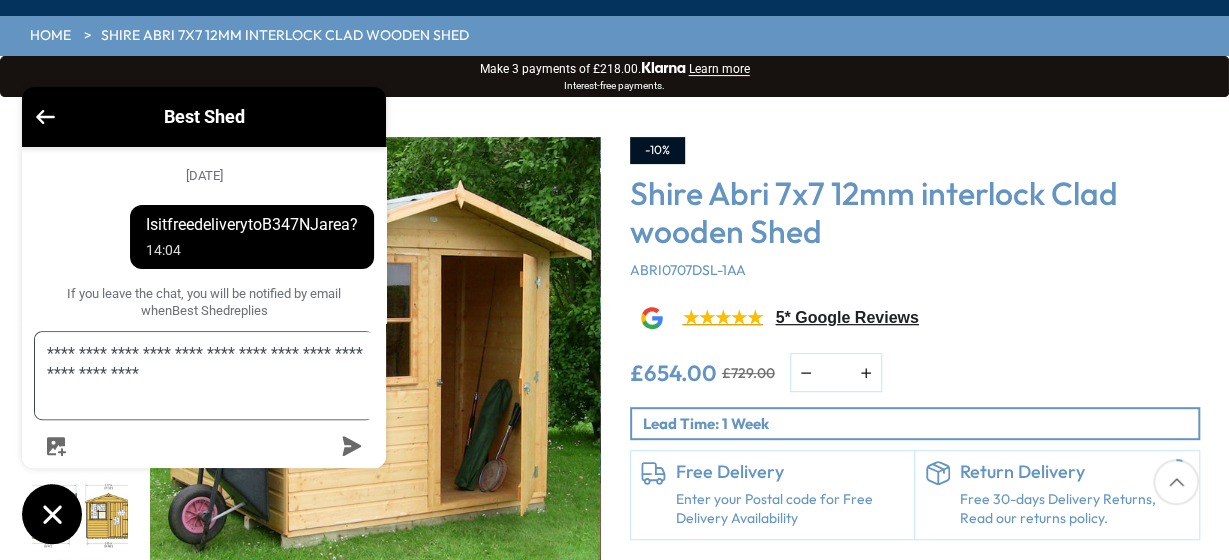 scroll, scrollTop: 0, scrollLeft: 0, axis: both 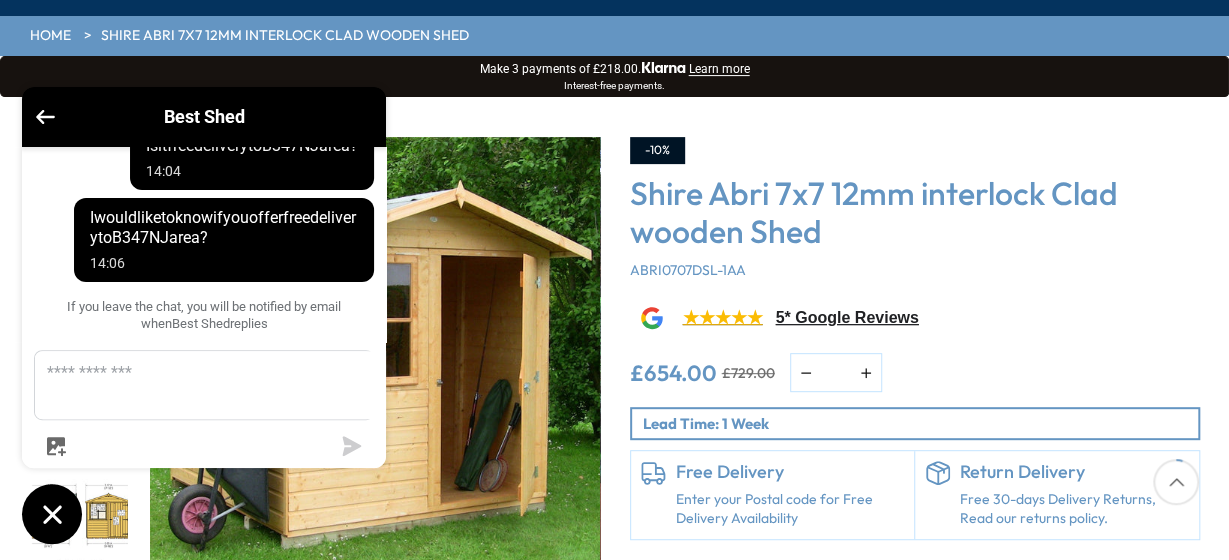 click on "Best Shed" at bounding box center (204, 117) 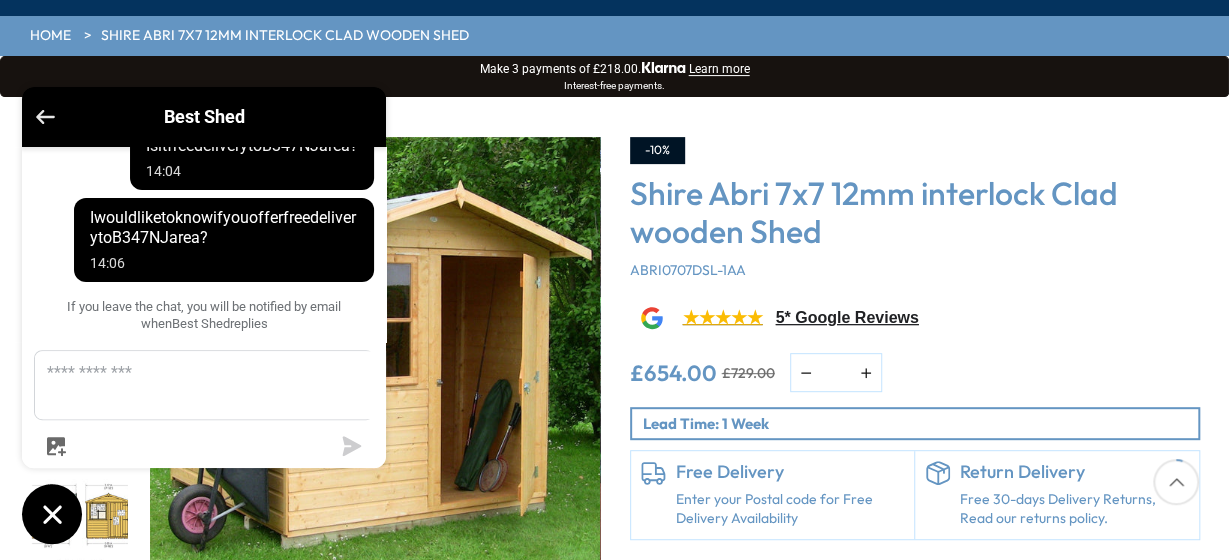 click 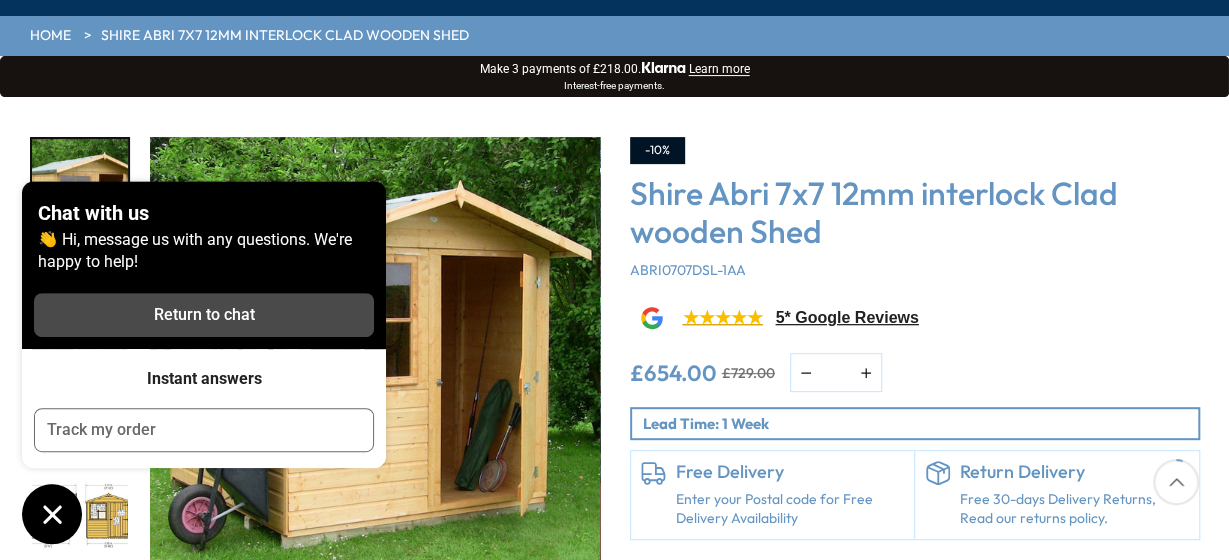 click on "Return to chat" at bounding box center (204, 315) 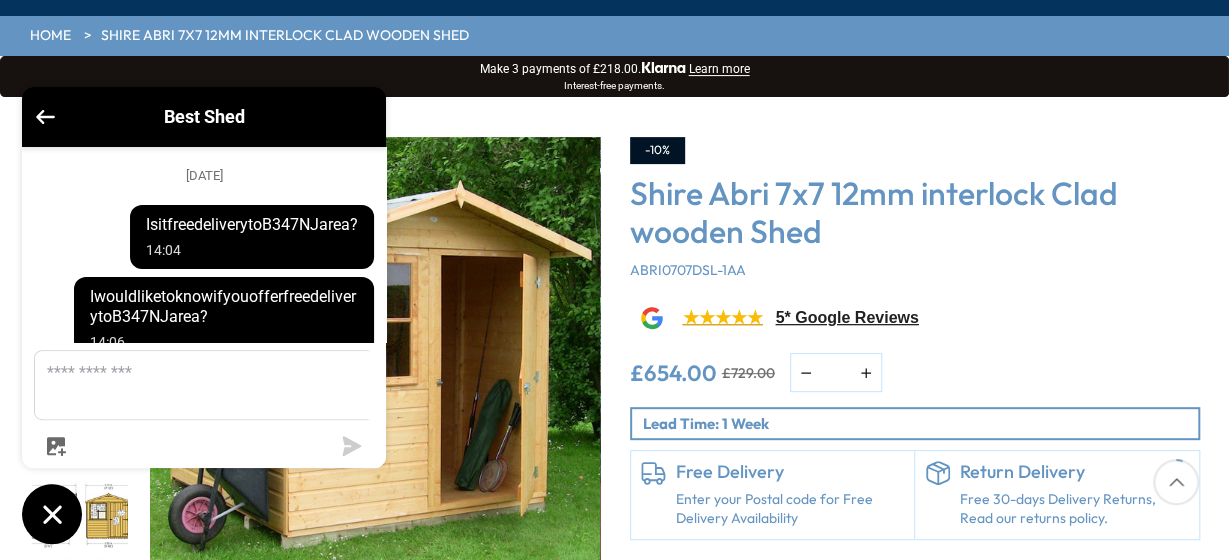 scroll, scrollTop: 95, scrollLeft: 0, axis: vertical 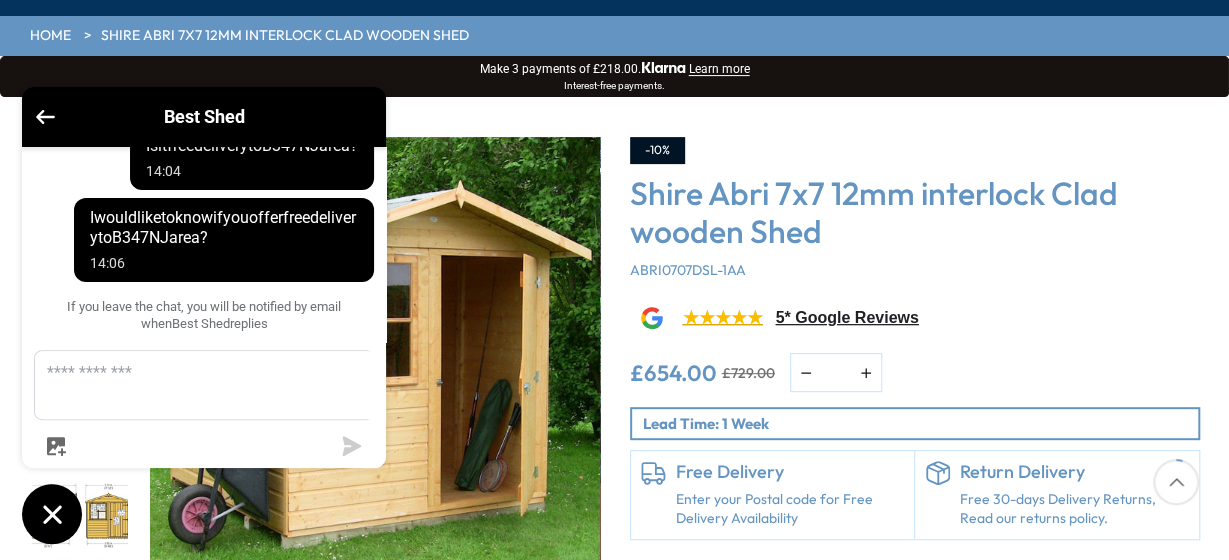 click at bounding box center (375, 362) 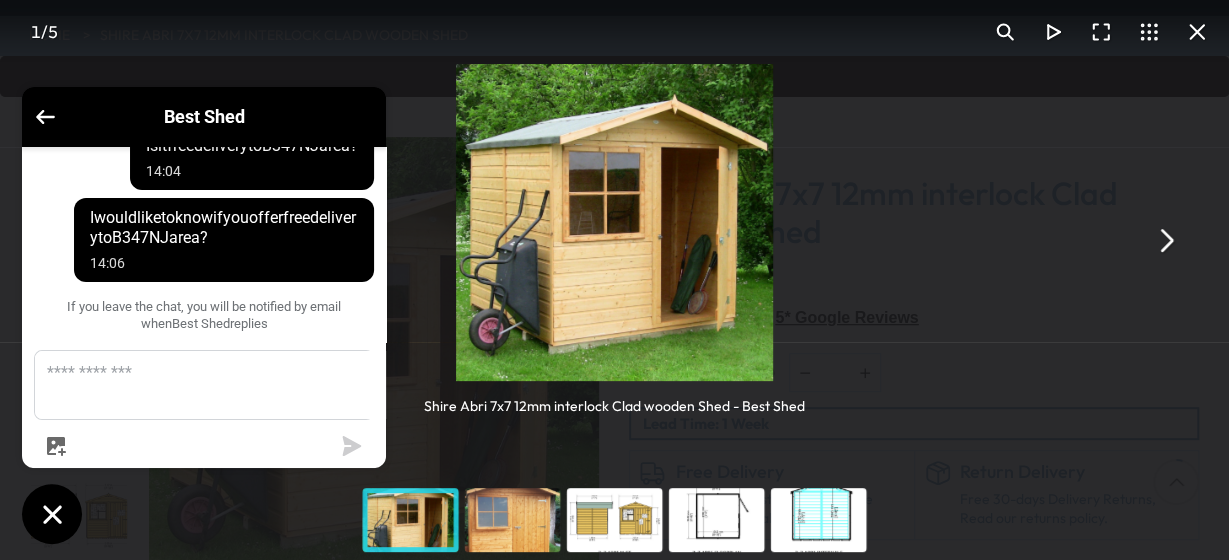 click on "Shire Abri 7x7 12mm interlock Clad wooden Shed - Best Shed" at bounding box center (614, 240) 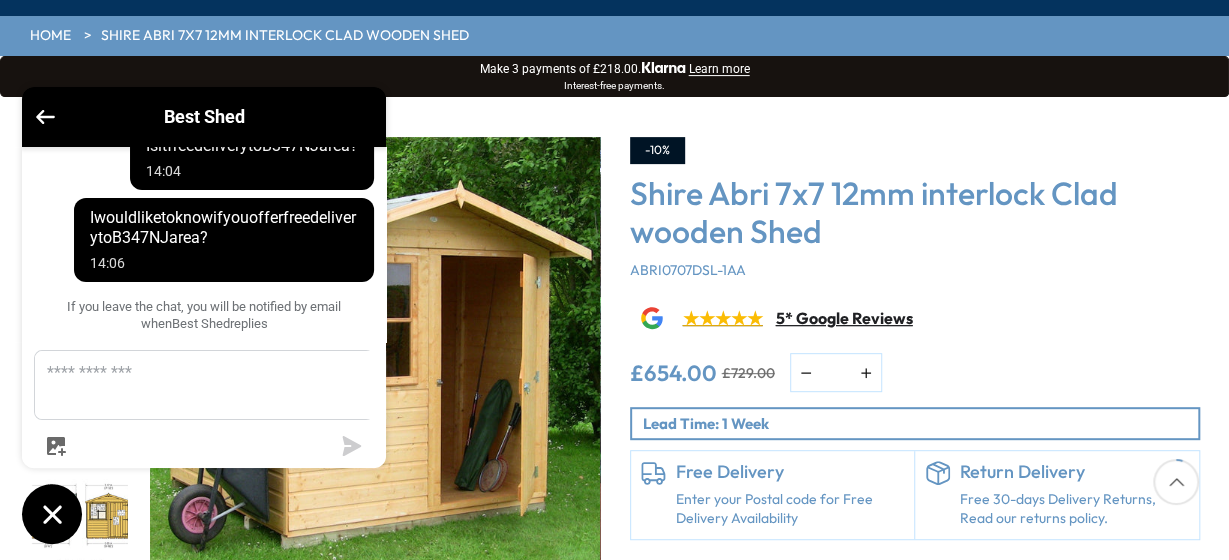 click on "5* Google Reviews" at bounding box center [844, 318] 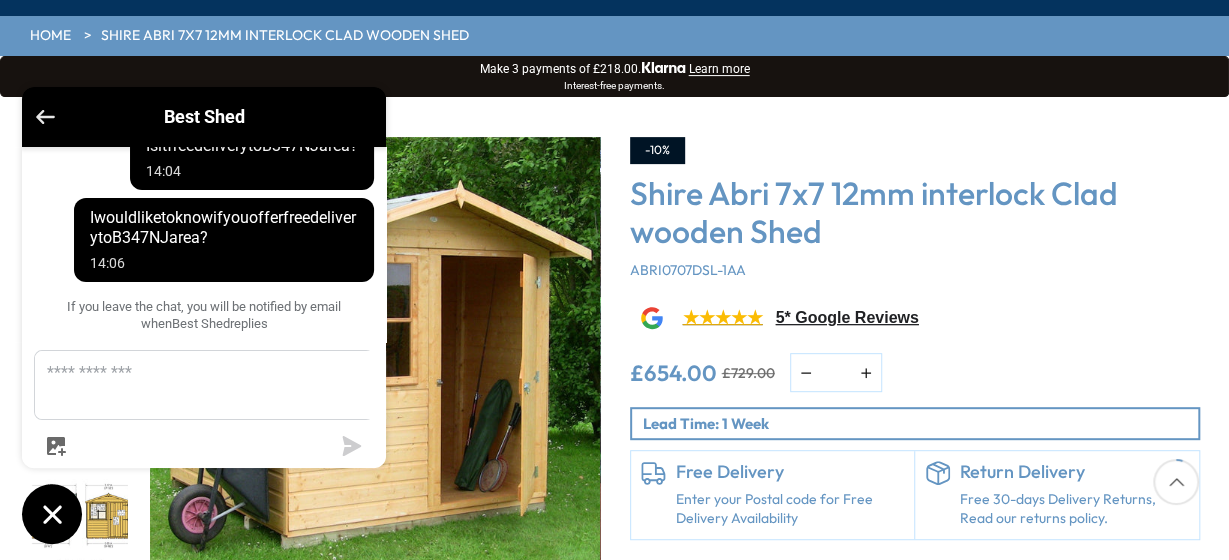 click 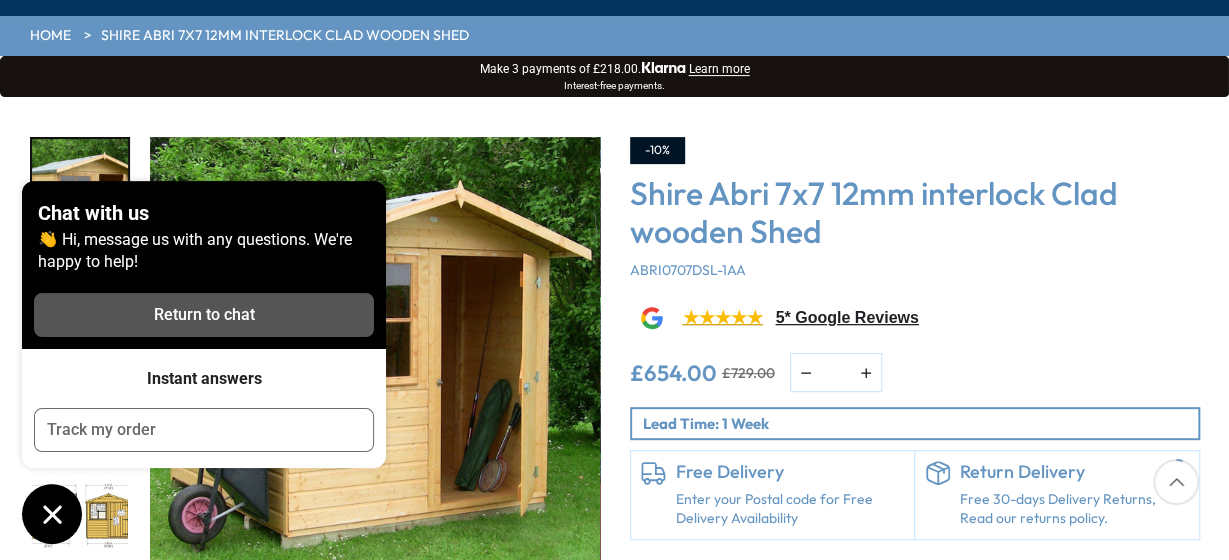 click at bounding box center [375, 362] 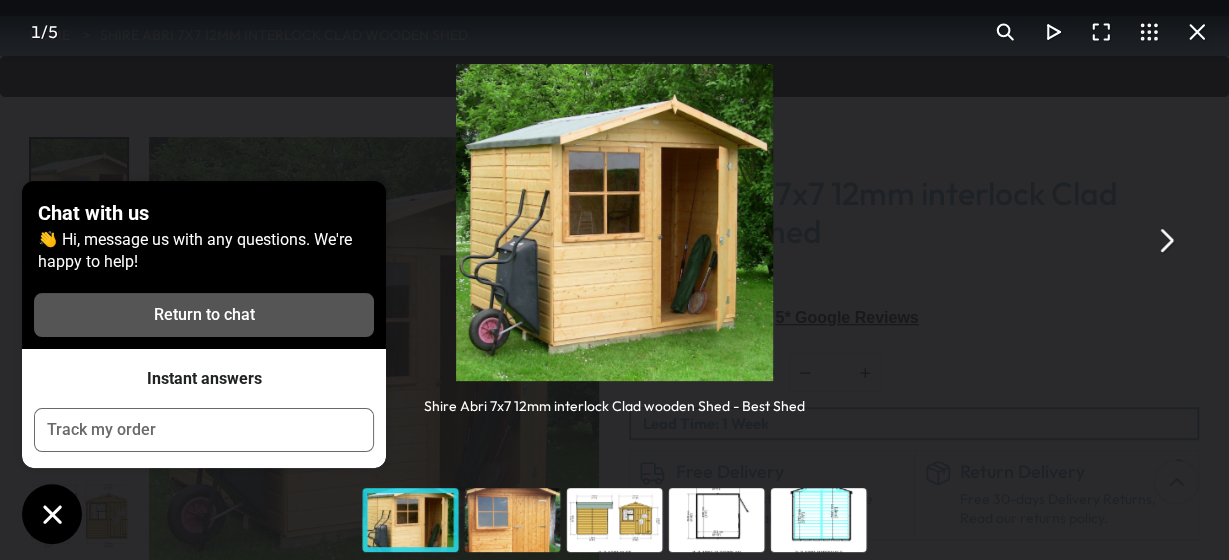 click on "Shire Abri 7x7 12mm interlock Clad wooden Shed - Best Shed" at bounding box center [614, 240] 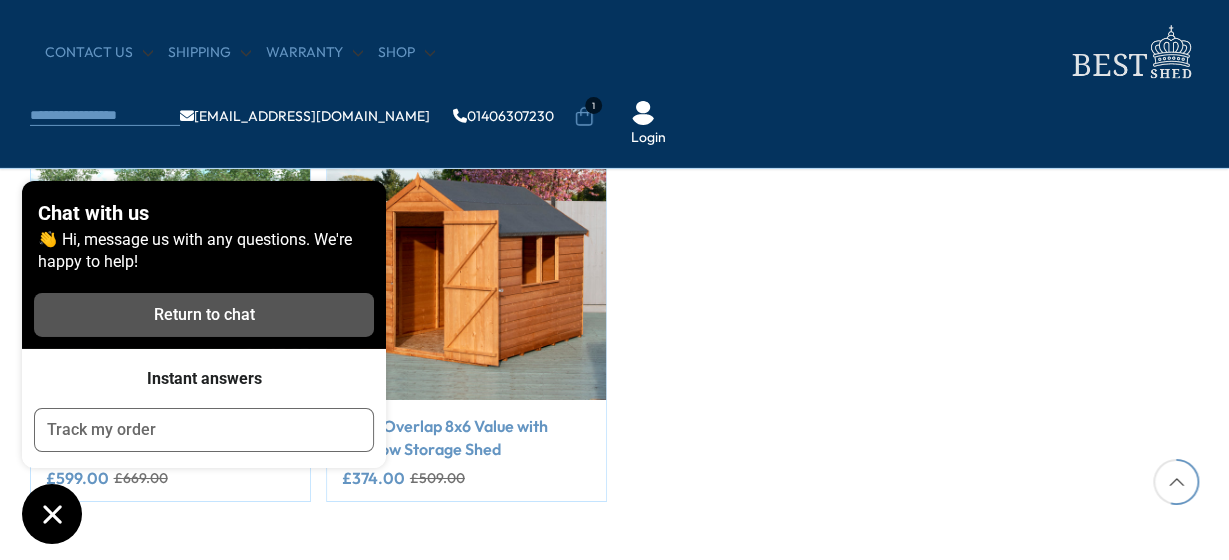 scroll, scrollTop: 3174, scrollLeft: 0, axis: vertical 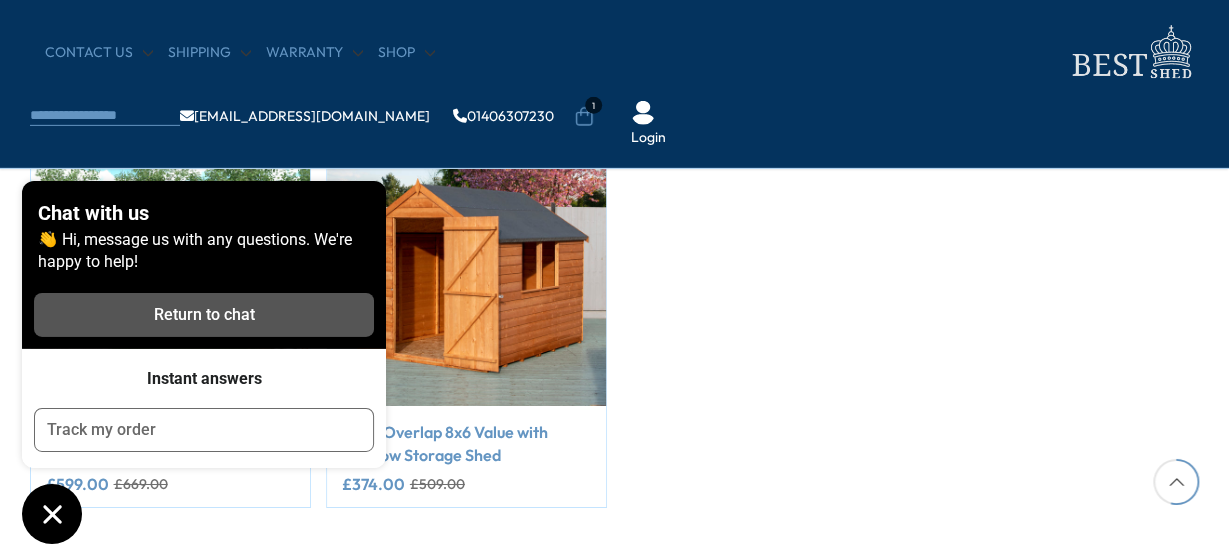 click on "Shire 7x5 double door apex shed 12mm shiplap interlock cladding
£599.00
£669.00
Shire Overlap 8x6 Value with Window Storage Shed
£374.00
£509.00" at bounding box center [615, 317] 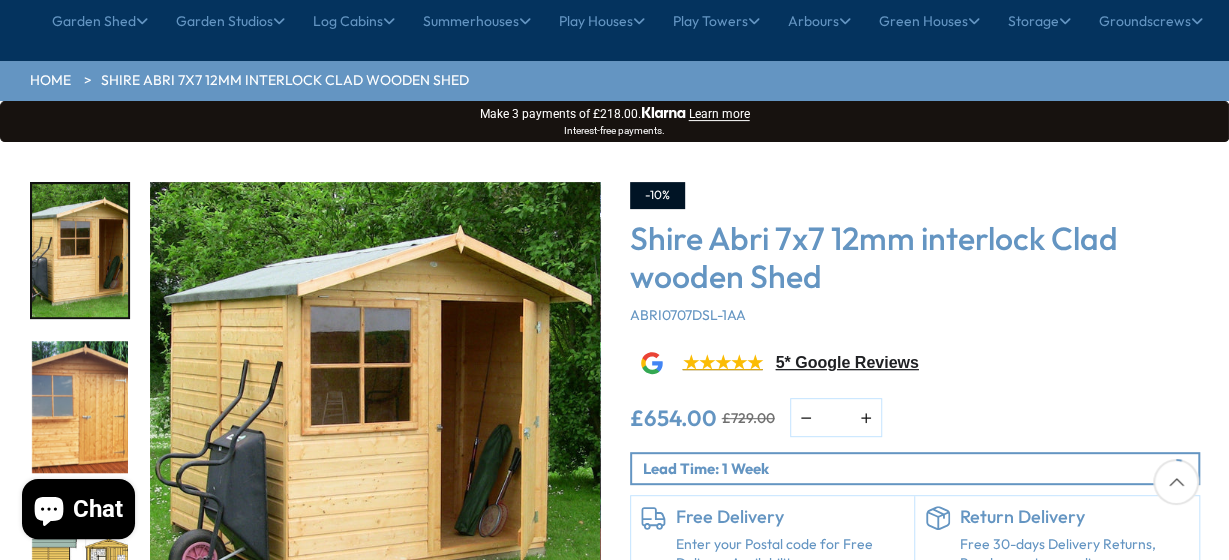 scroll, scrollTop: 240, scrollLeft: 0, axis: vertical 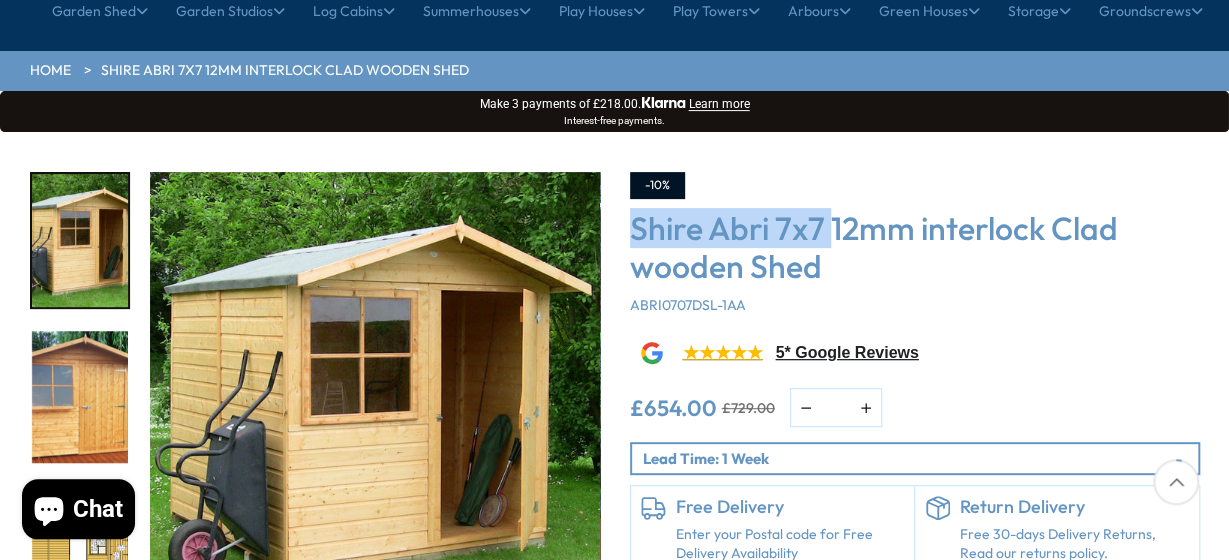 drag, startPoint x: 633, startPoint y: 159, endPoint x: 833, endPoint y: 174, distance: 200.5617 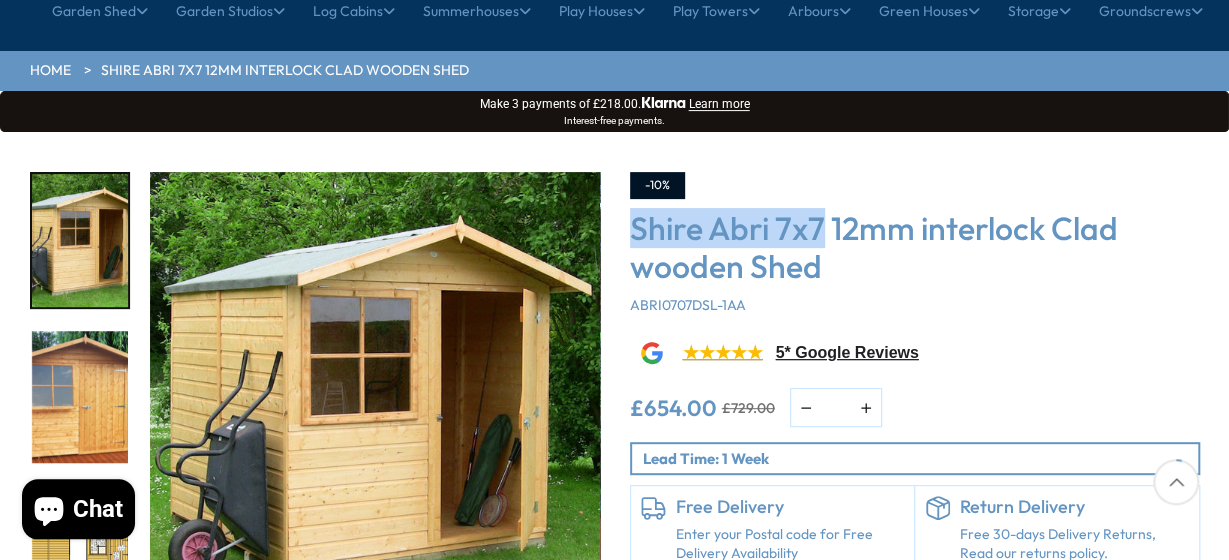 drag, startPoint x: 823, startPoint y: 162, endPoint x: 627, endPoint y: 168, distance: 196.09181 